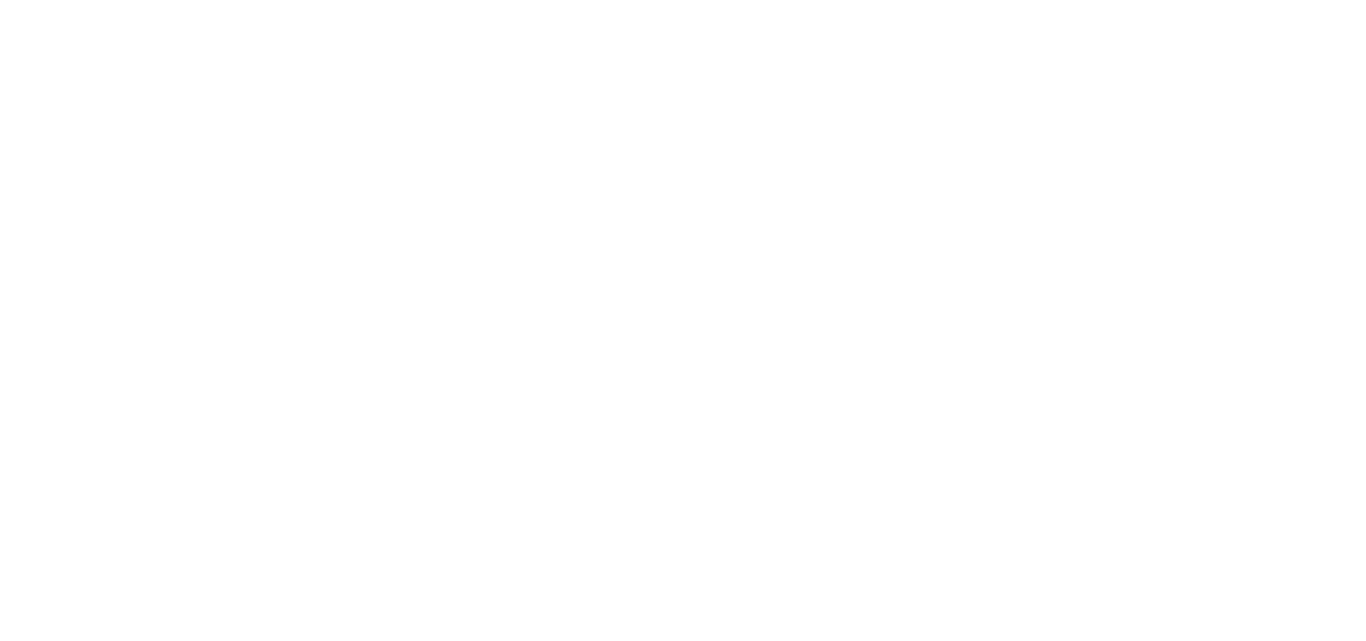 scroll, scrollTop: 0, scrollLeft: 0, axis: both 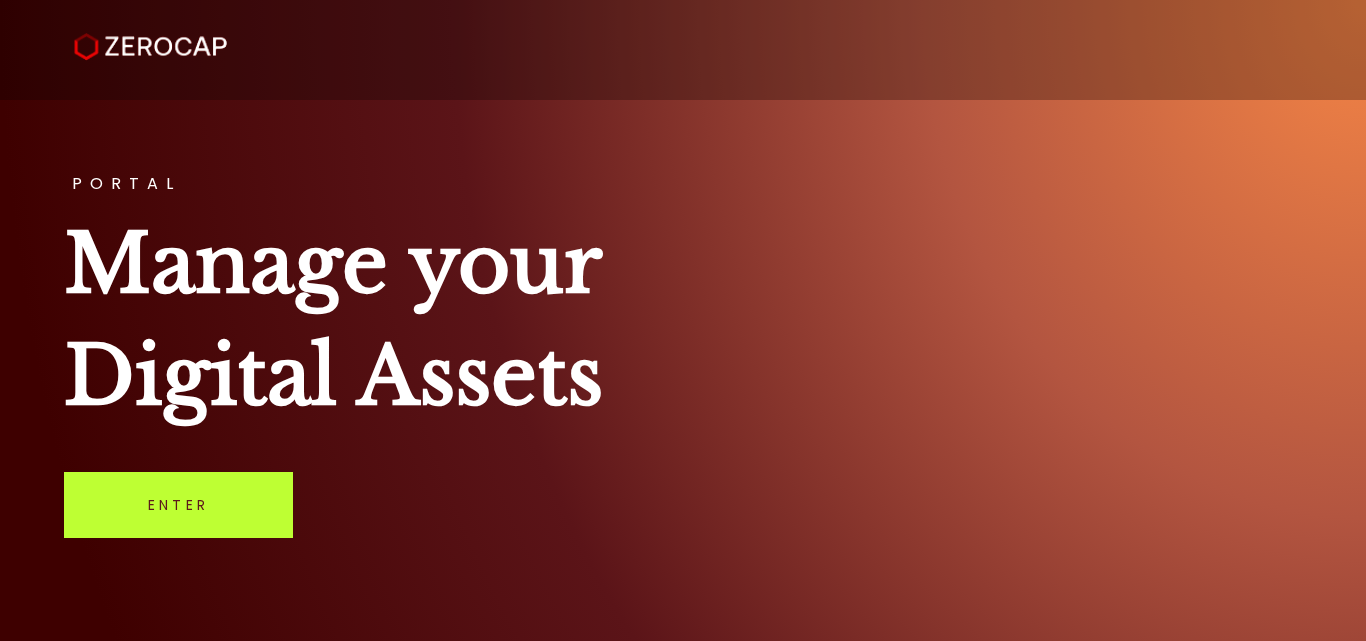 click on "Enter" at bounding box center [178, 505] 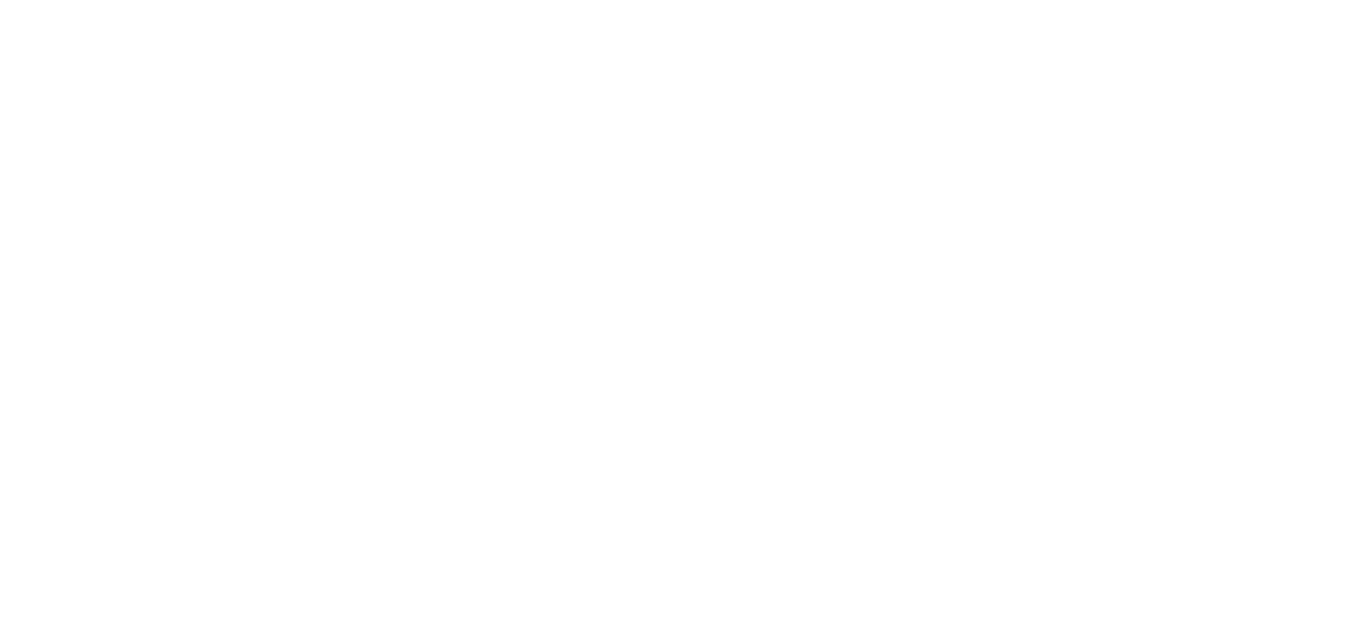 scroll, scrollTop: 0, scrollLeft: 0, axis: both 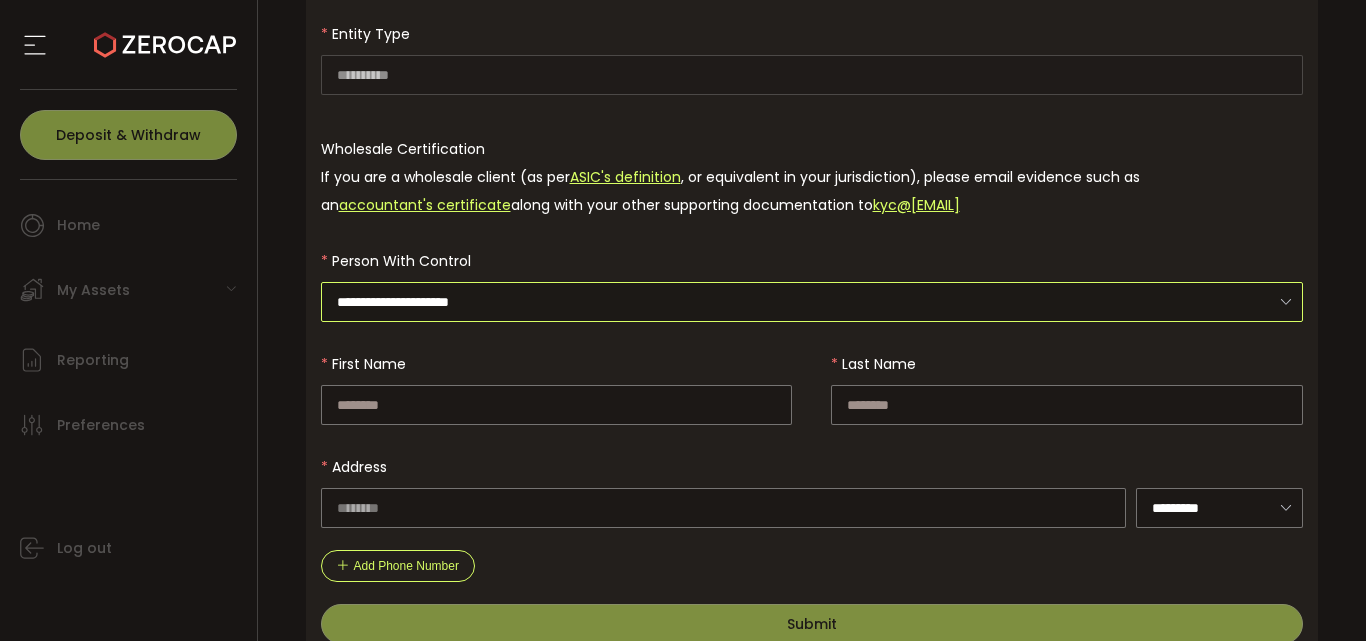 click on "**********" at bounding box center (812, 302) 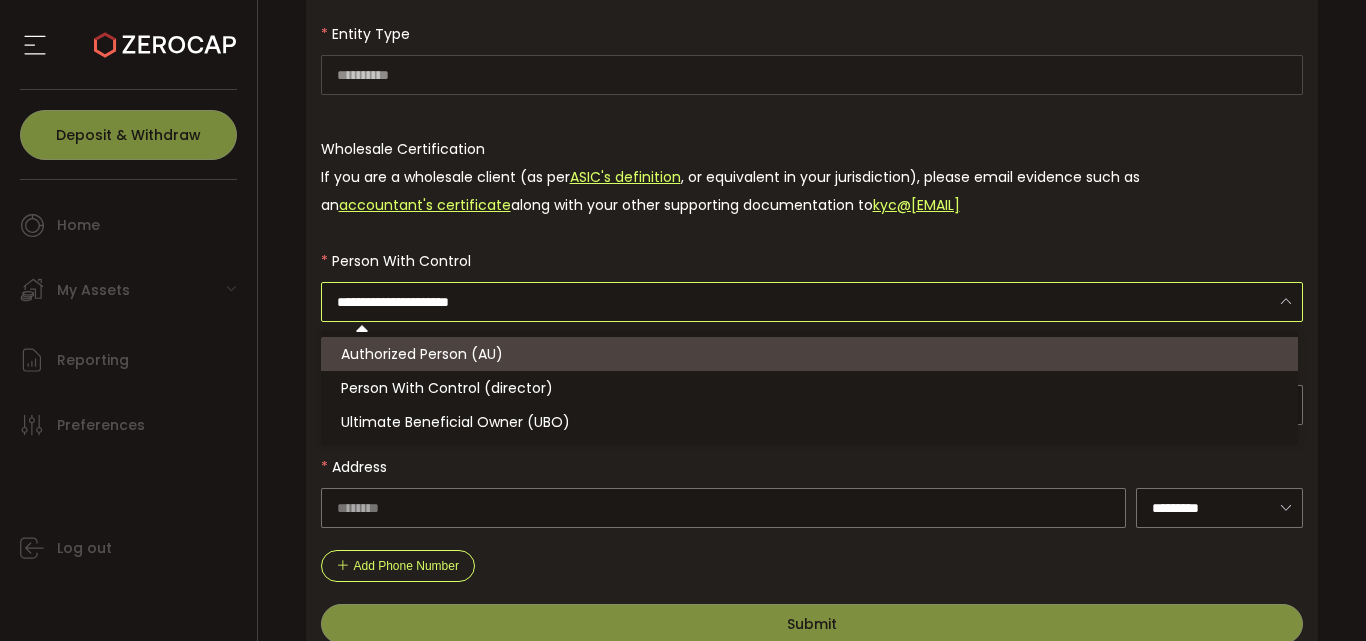 click on "**********" at bounding box center (812, 302) 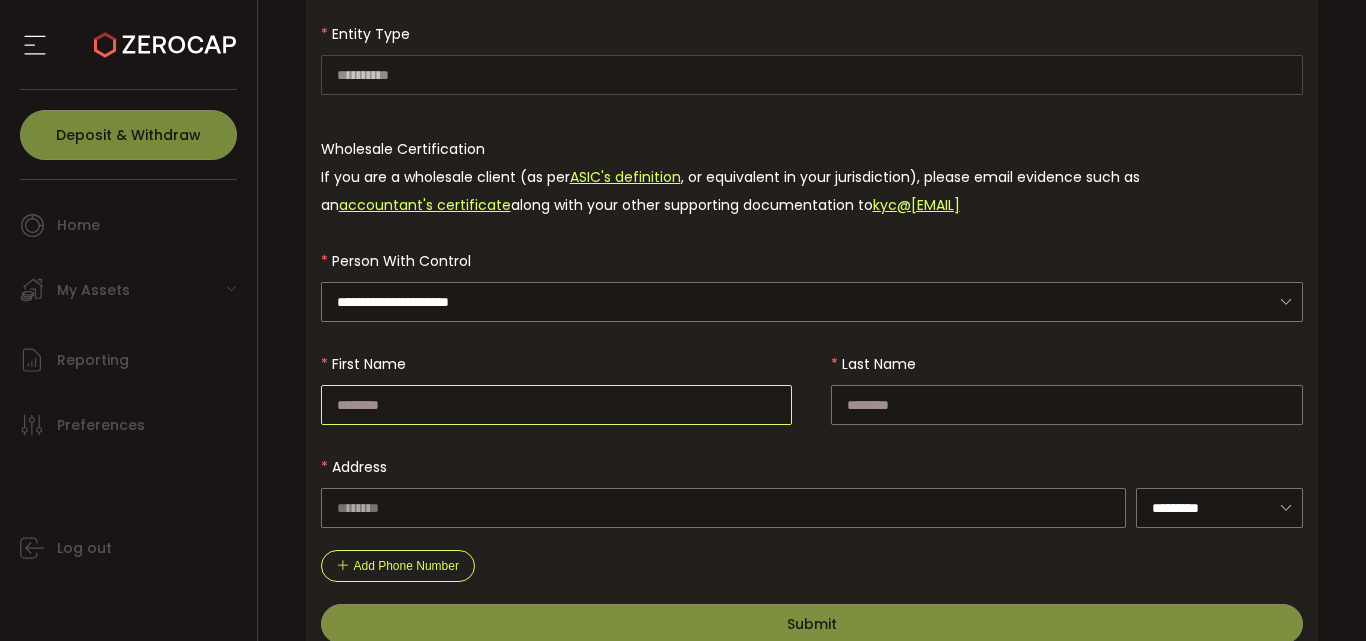 click at bounding box center [557, 405] 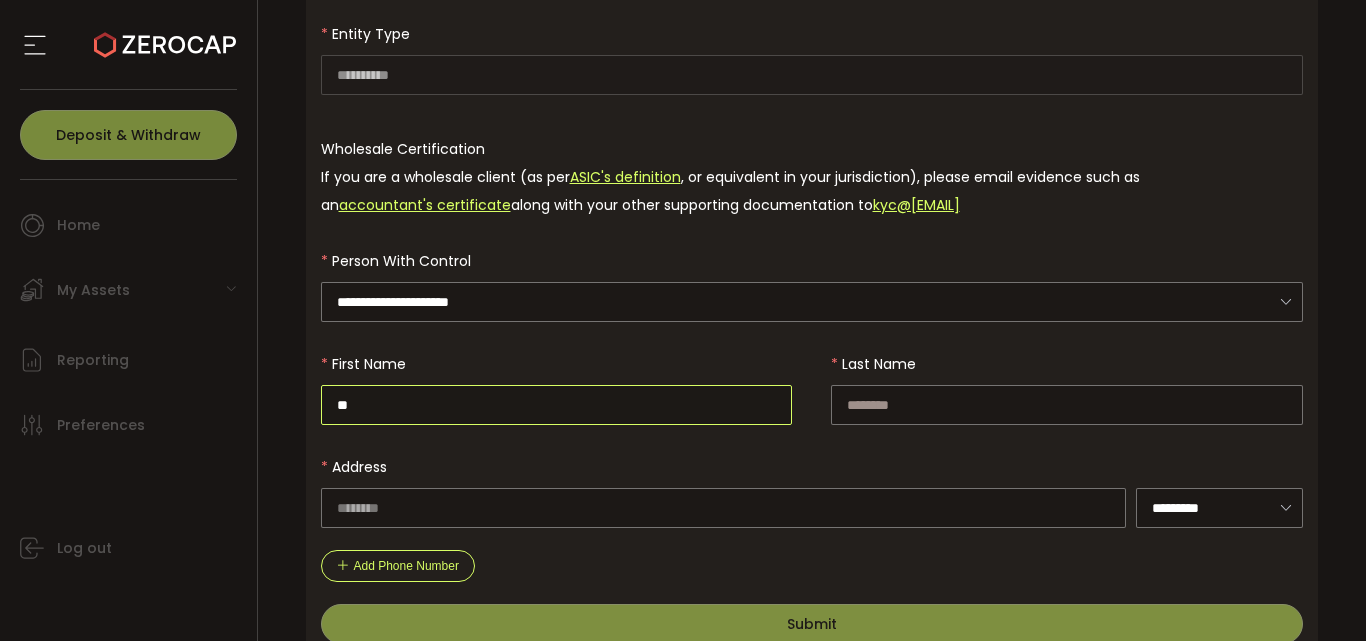 type on "*" 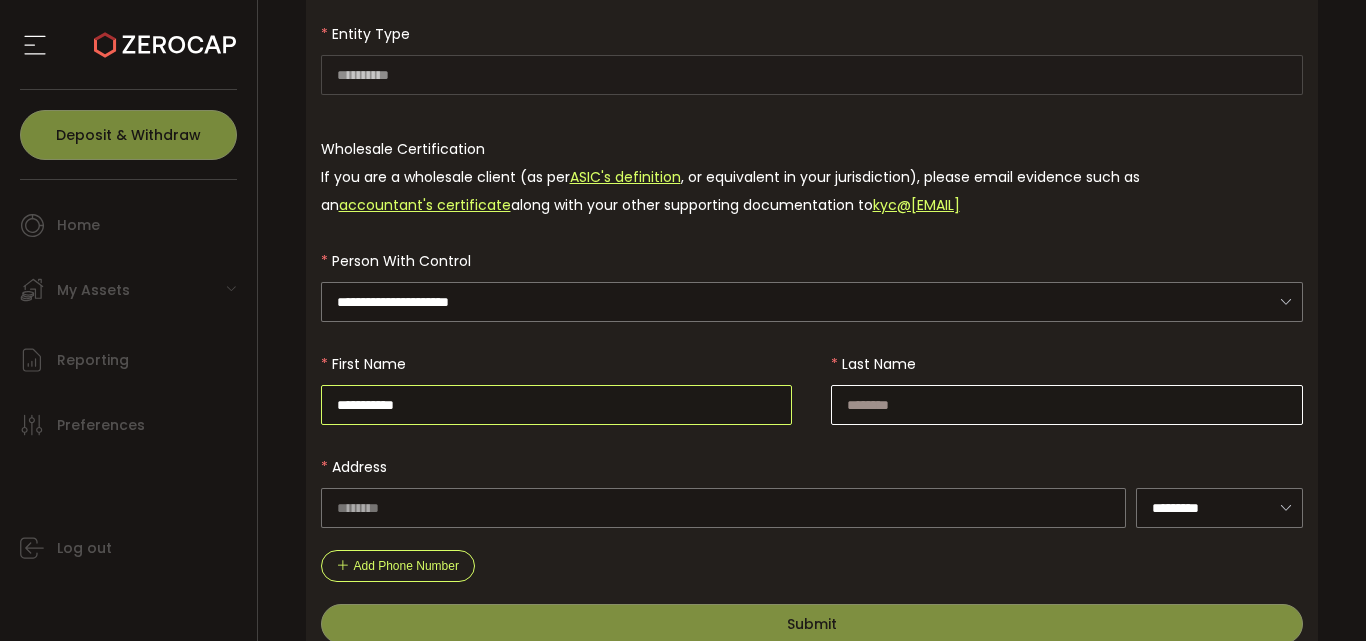 type on "**********" 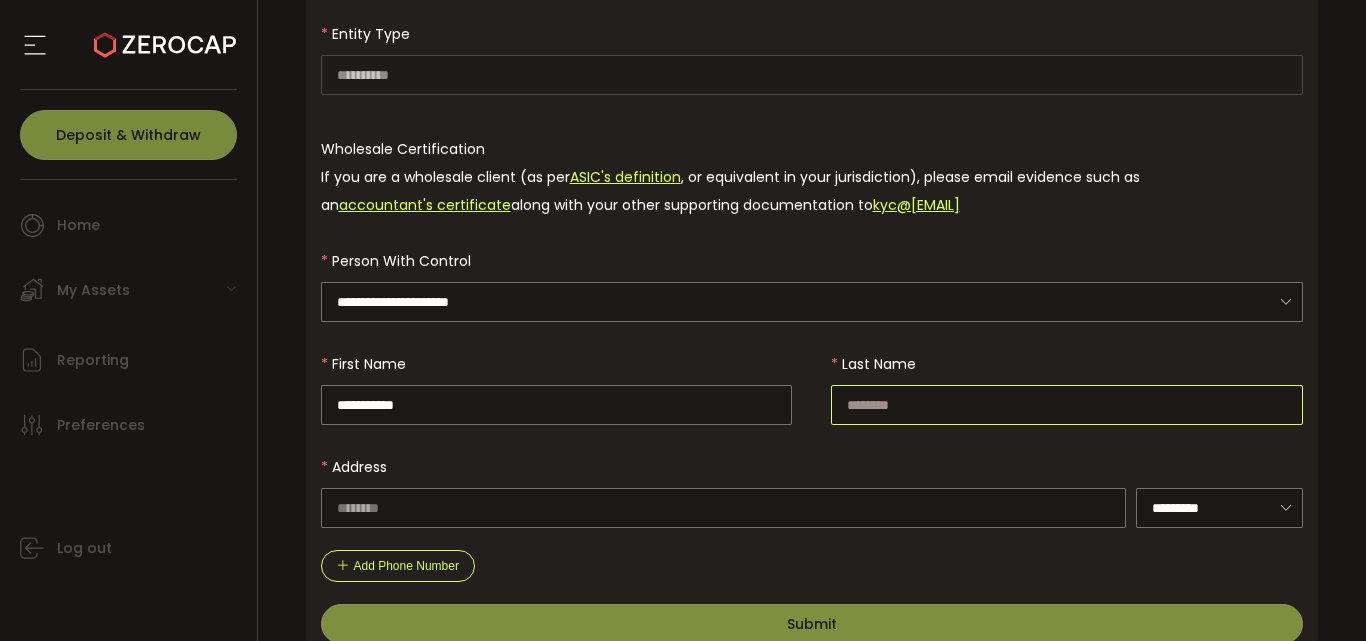 click at bounding box center [1067, 405] 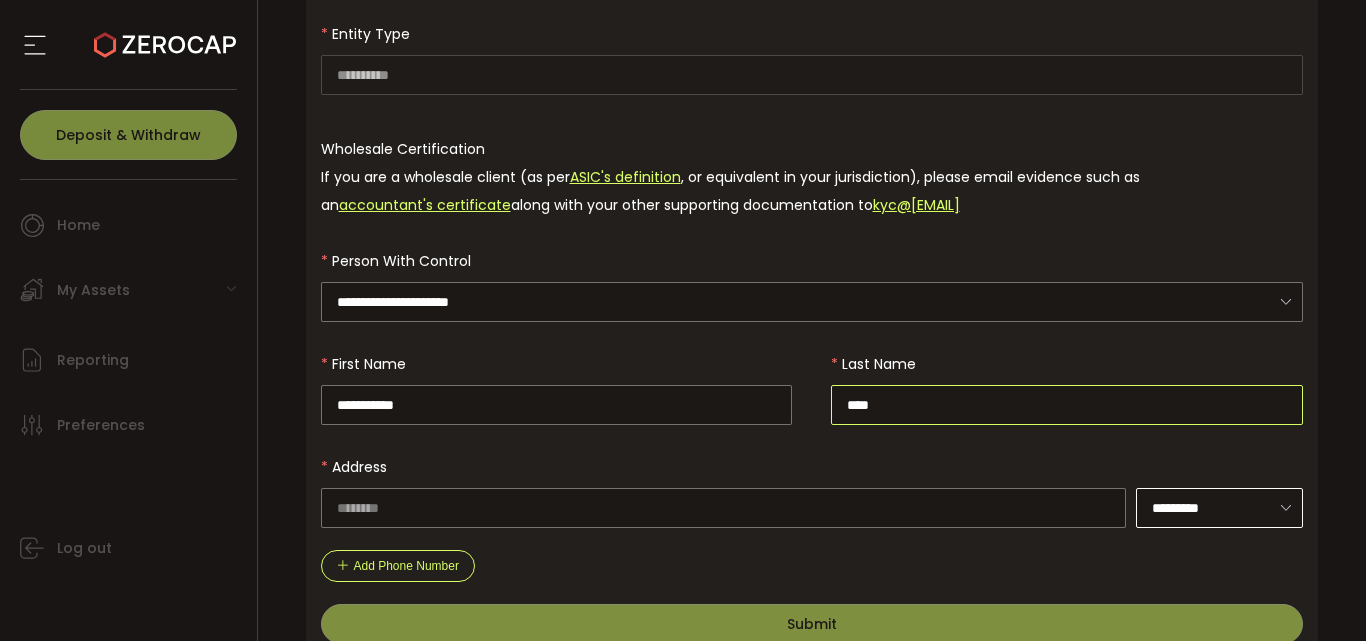 type on "****" 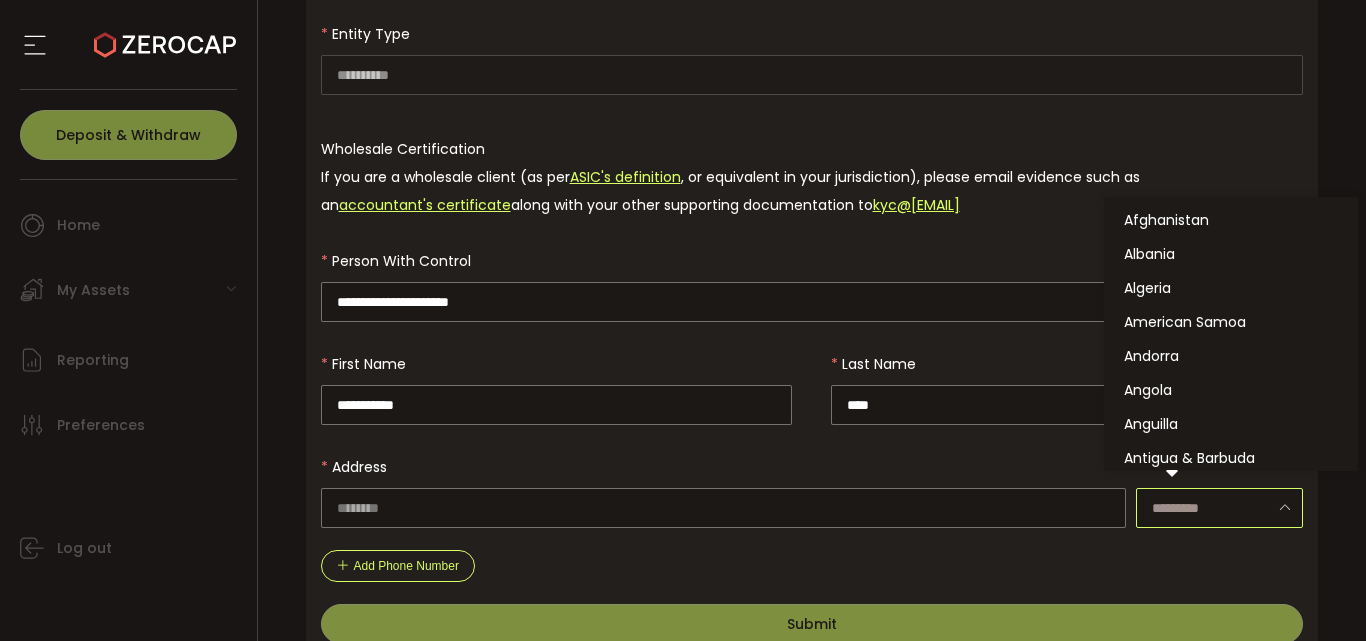click at bounding box center (1219, 508) 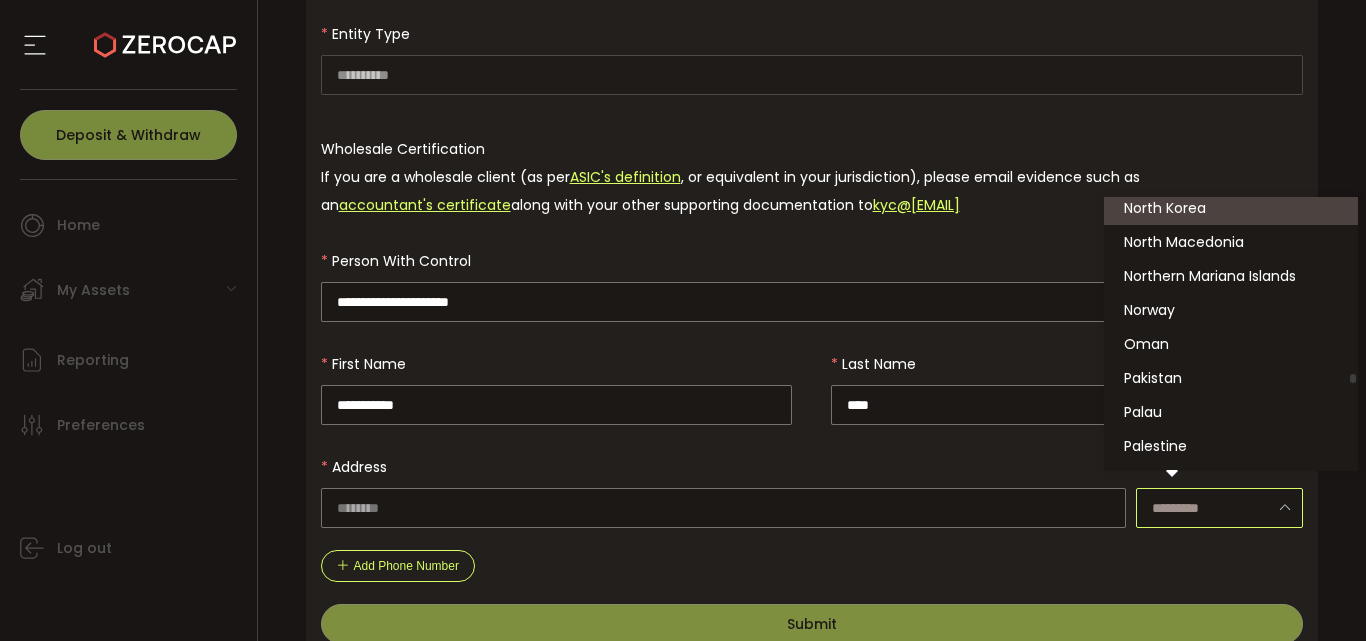 scroll, scrollTop: 5216, scrollLeft: 0, axis: vertical 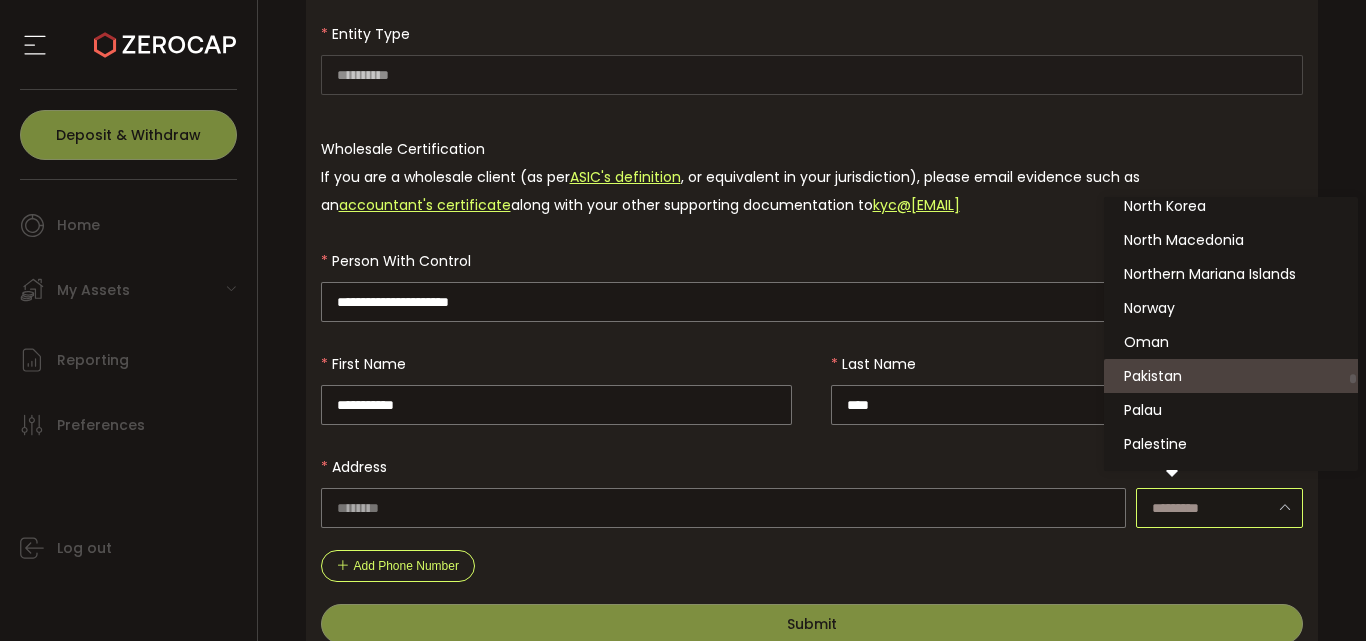 click on "Pakistan" at bounding box center [1153, 376] 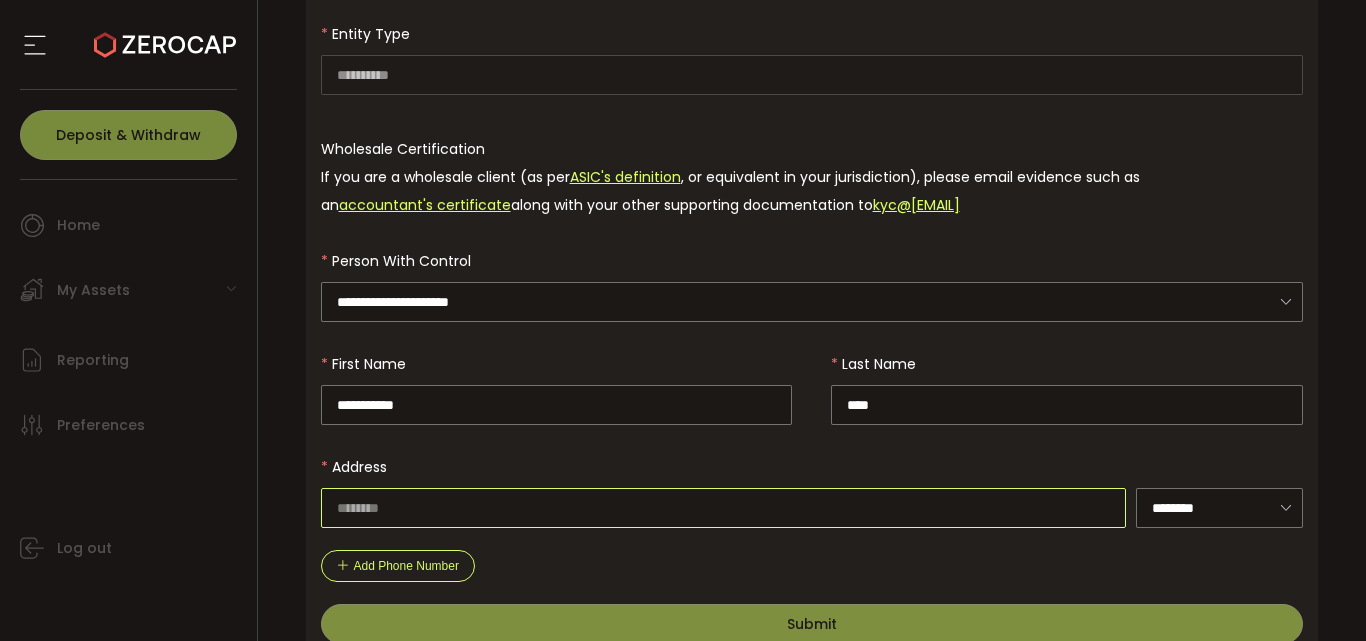 click at bounding box center [724, 508] 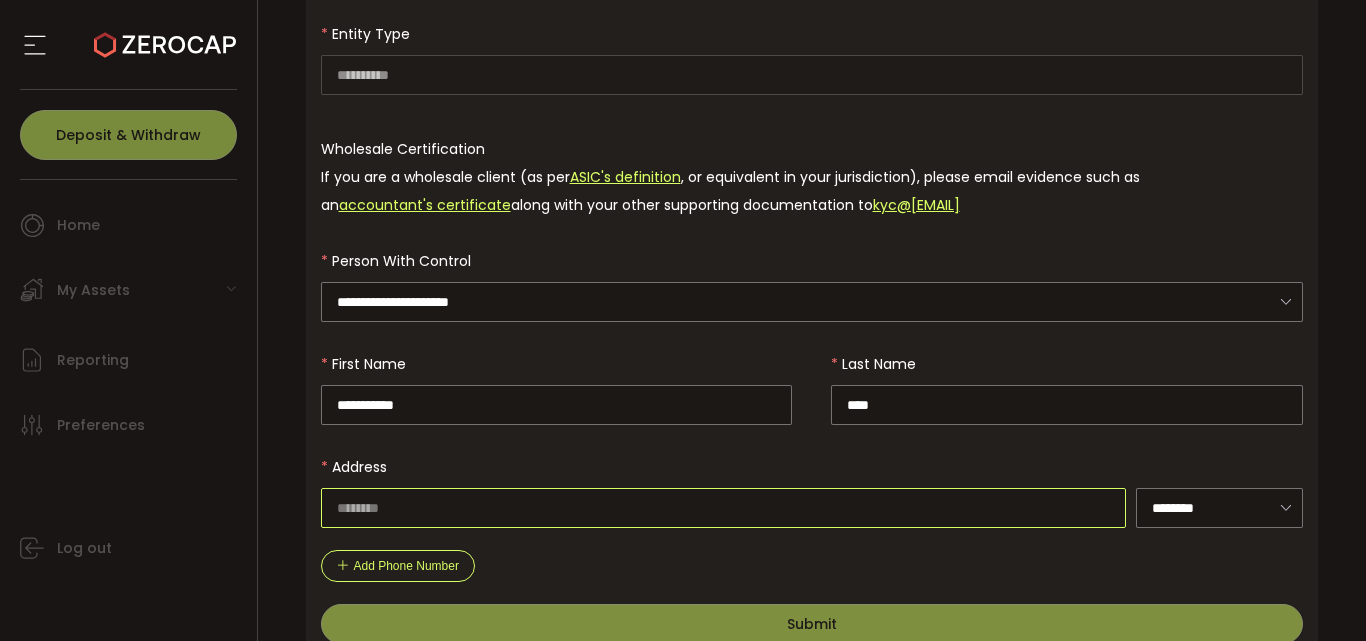 type on "**********" 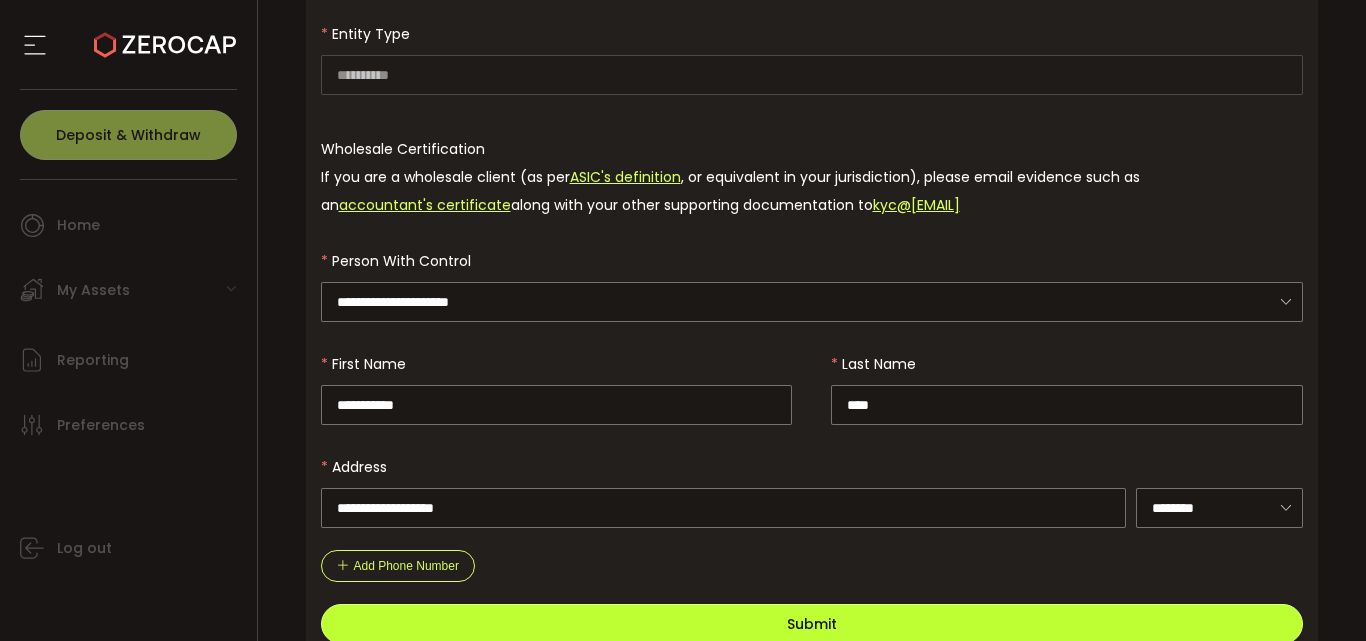 click on "Submit" at bounding box center [812, 624] 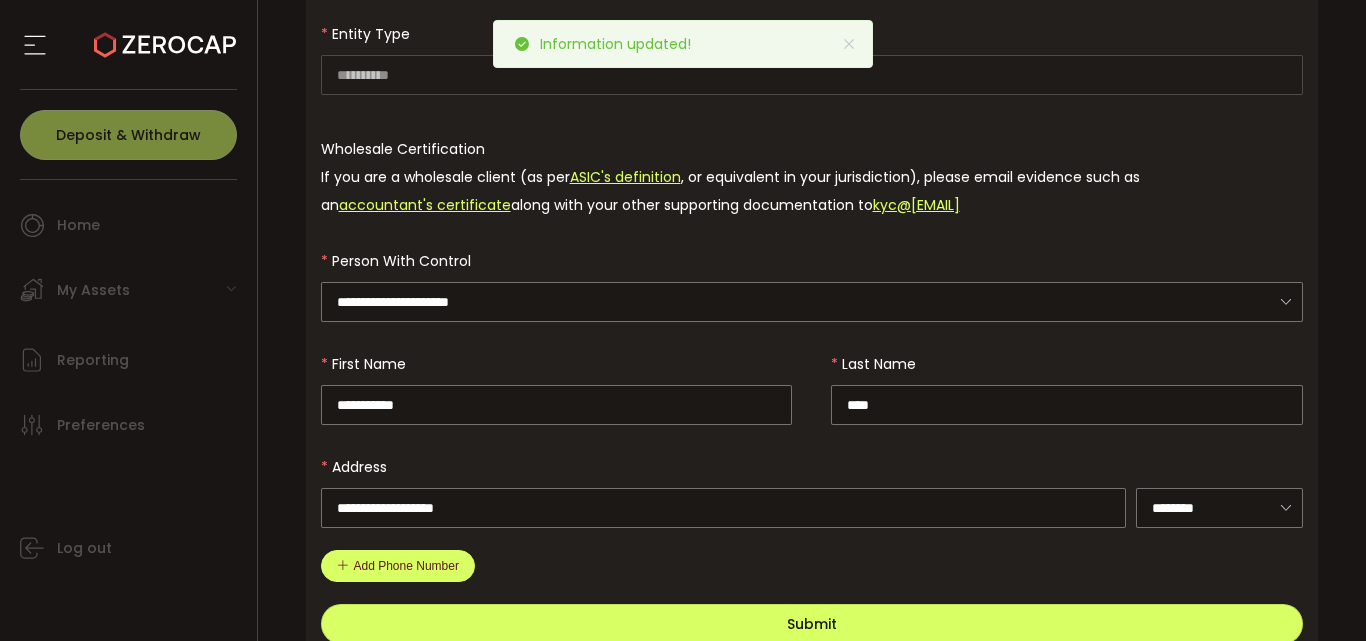 click on "Add Phone Number" at bounding box center (398, 566) 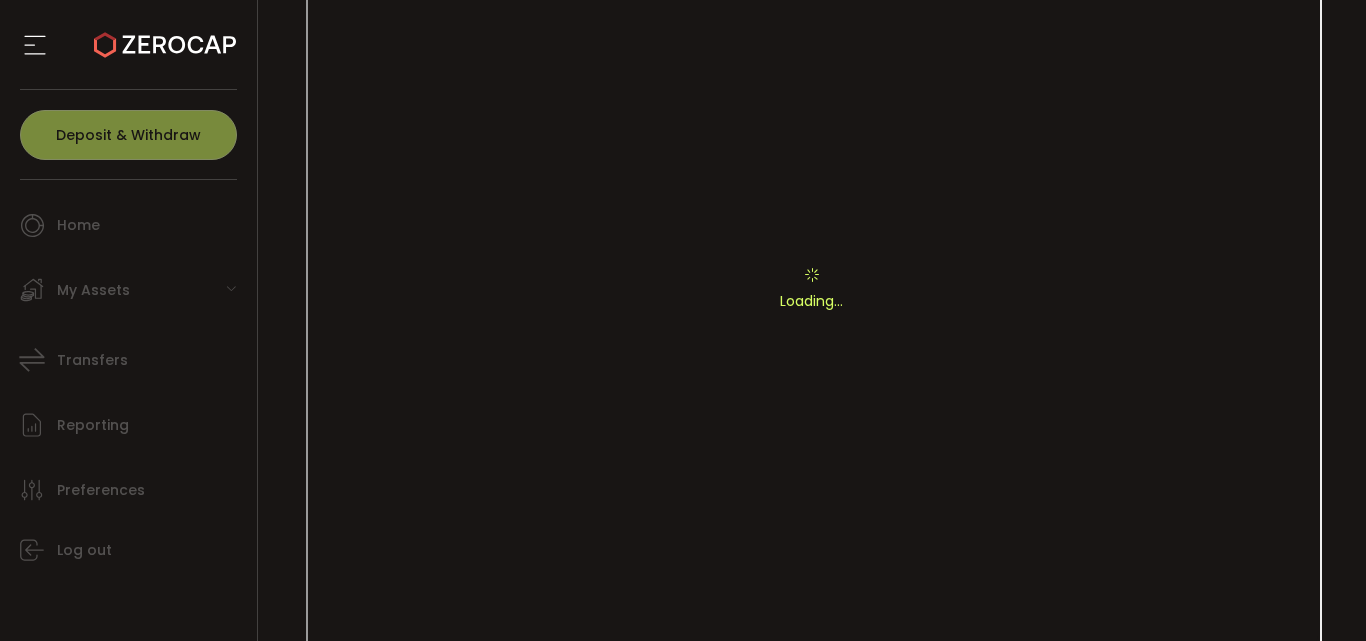 scroll, scrollTop: 465, scrollLeft: 0, axis: vertical 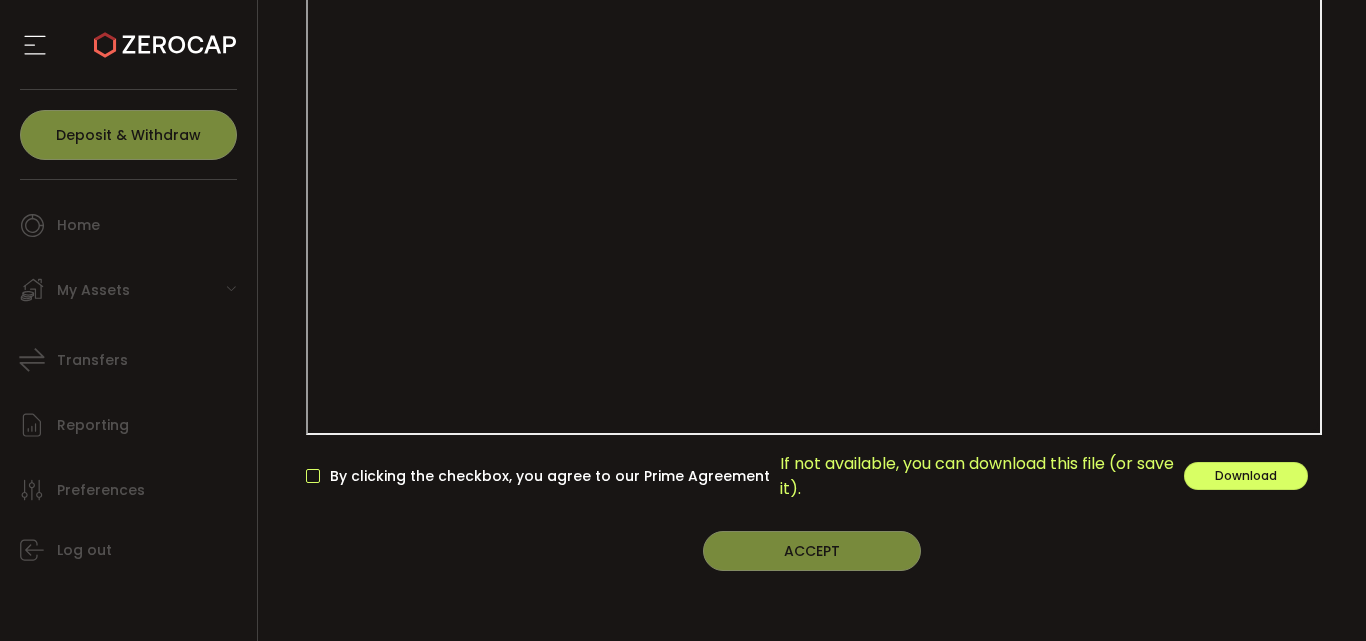 click at bounding box center [313, 476] 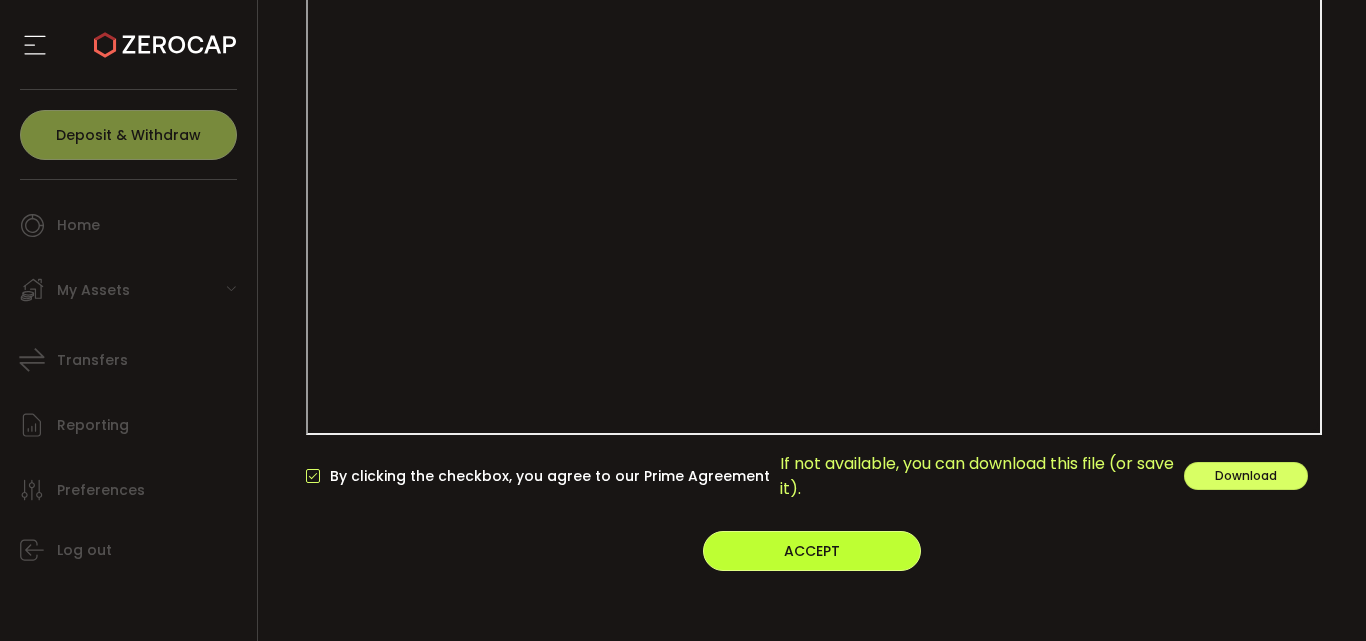 click on "ACCEPT" at bounding box center (812, 551) 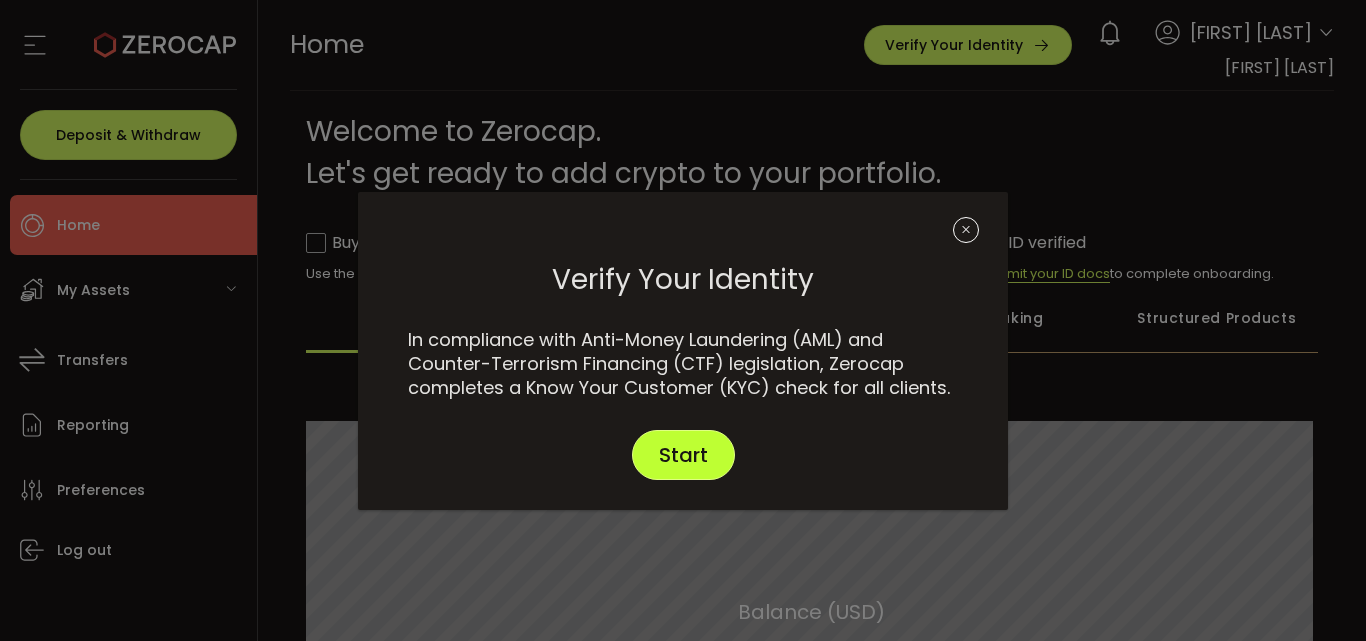 click on "Start" at bounding box center (683, 455) 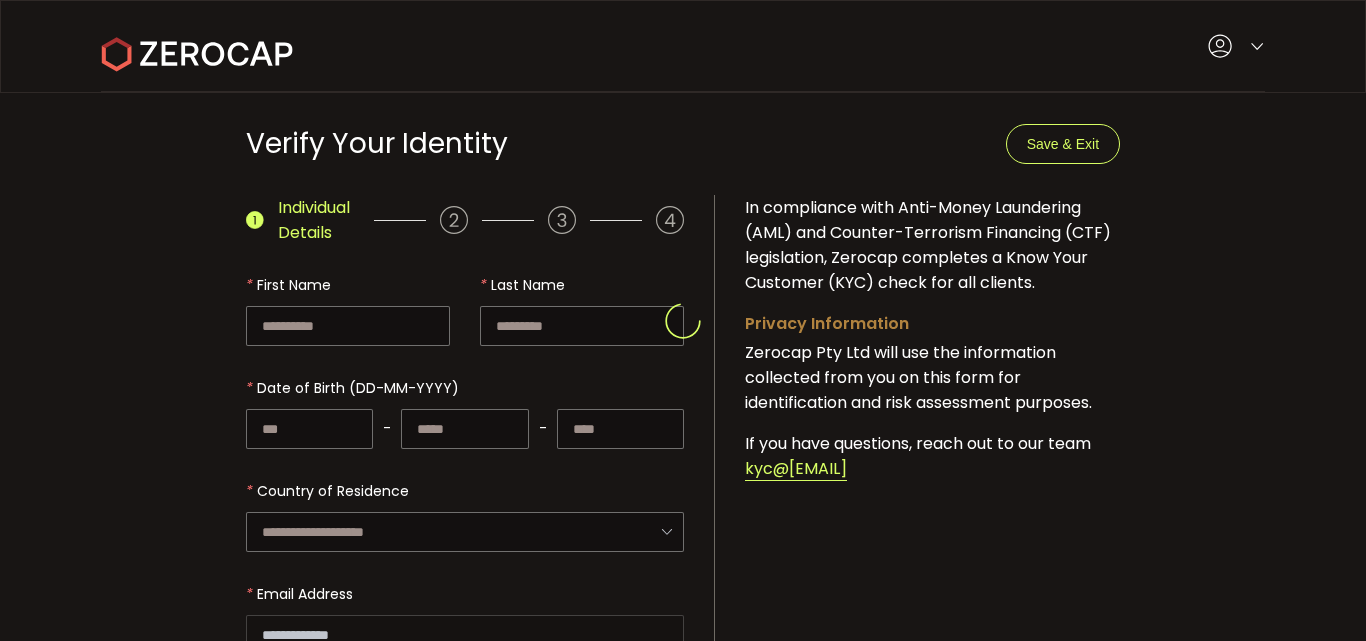 type on "**********" 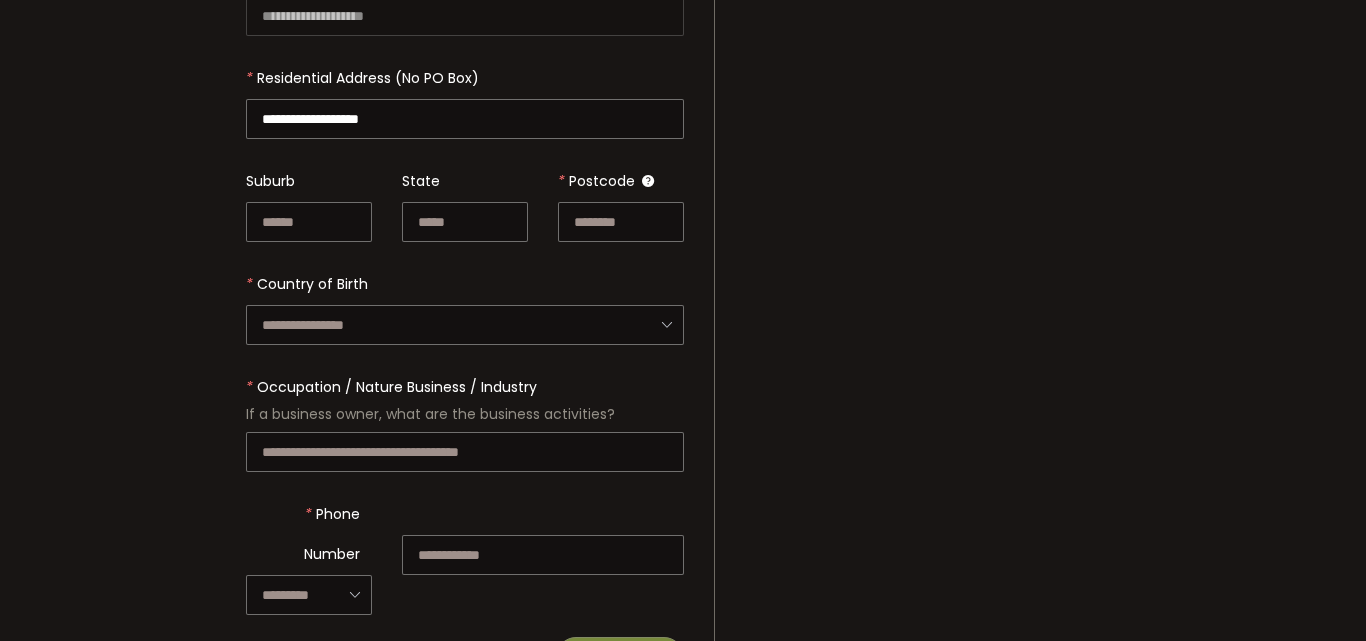 scroll, scrollTop: 658, scrollLeft: 0, axis: vertical 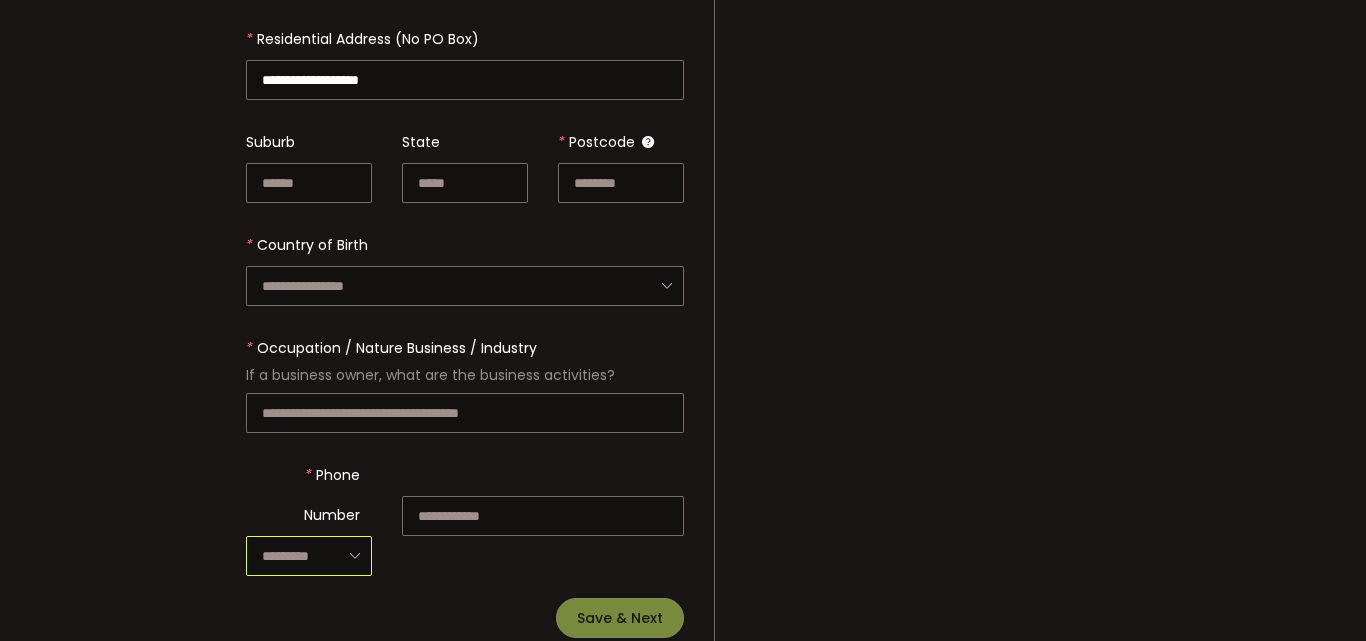 click at bounding box center (309, 556) 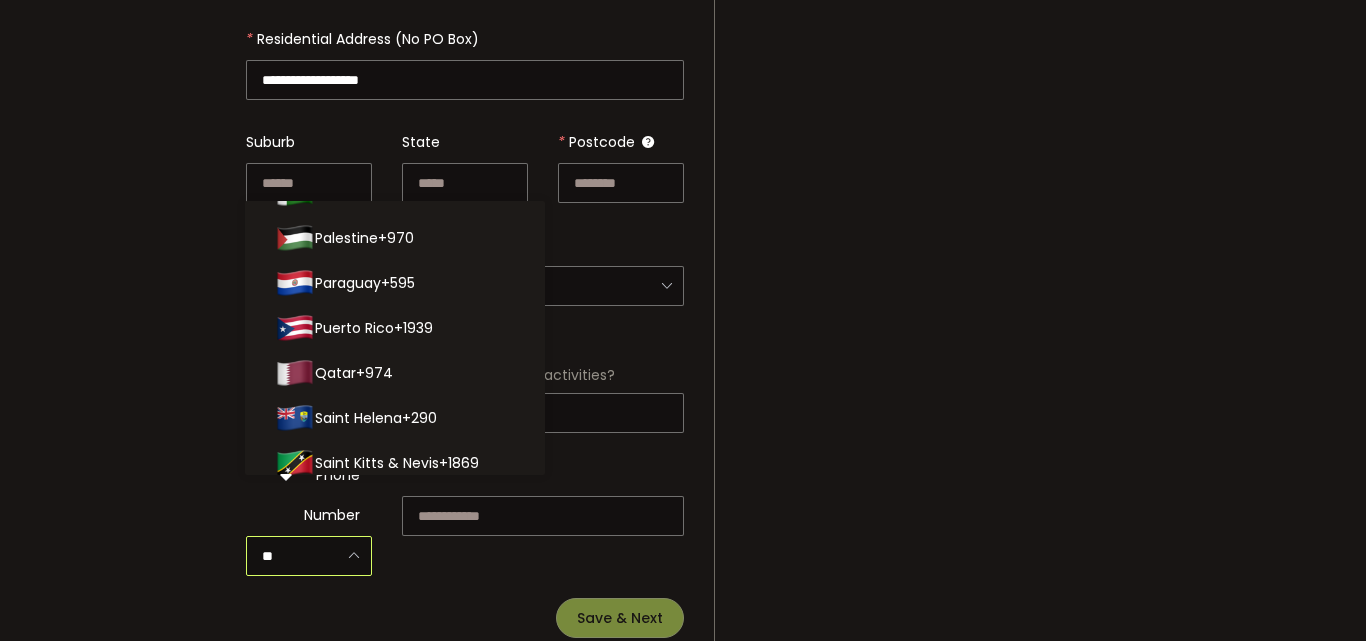 scroll, scrollTop: 0, scrollLeft: 0, axis: both 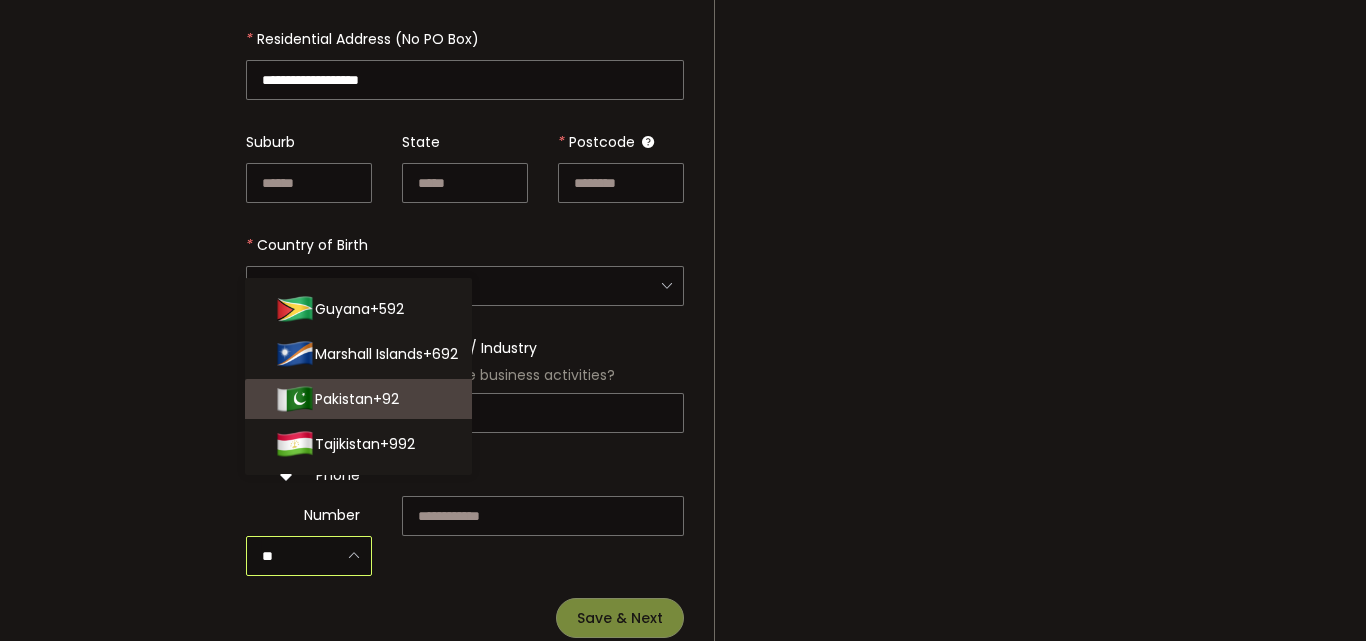 click on "Pakistan" at bounding box center [344, 399] 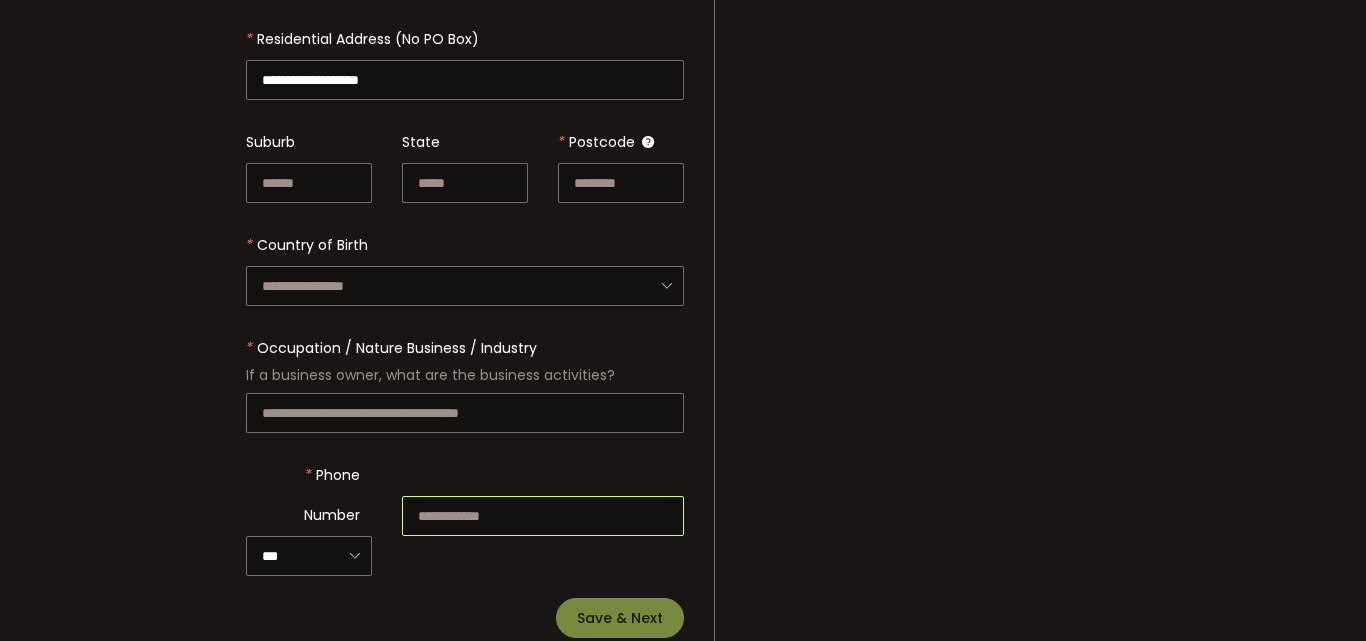 click at bounding box center (543, 516) 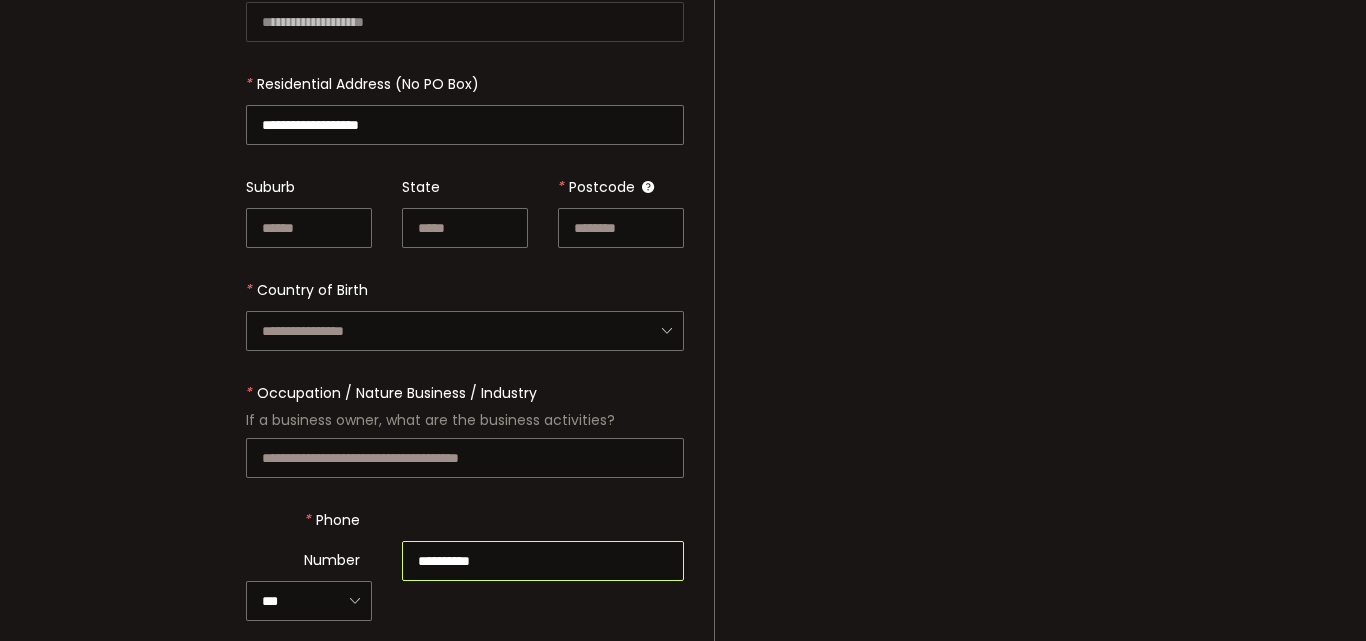 scroll, scrollTop: 611, scrollLeft: 0, axis: vertical 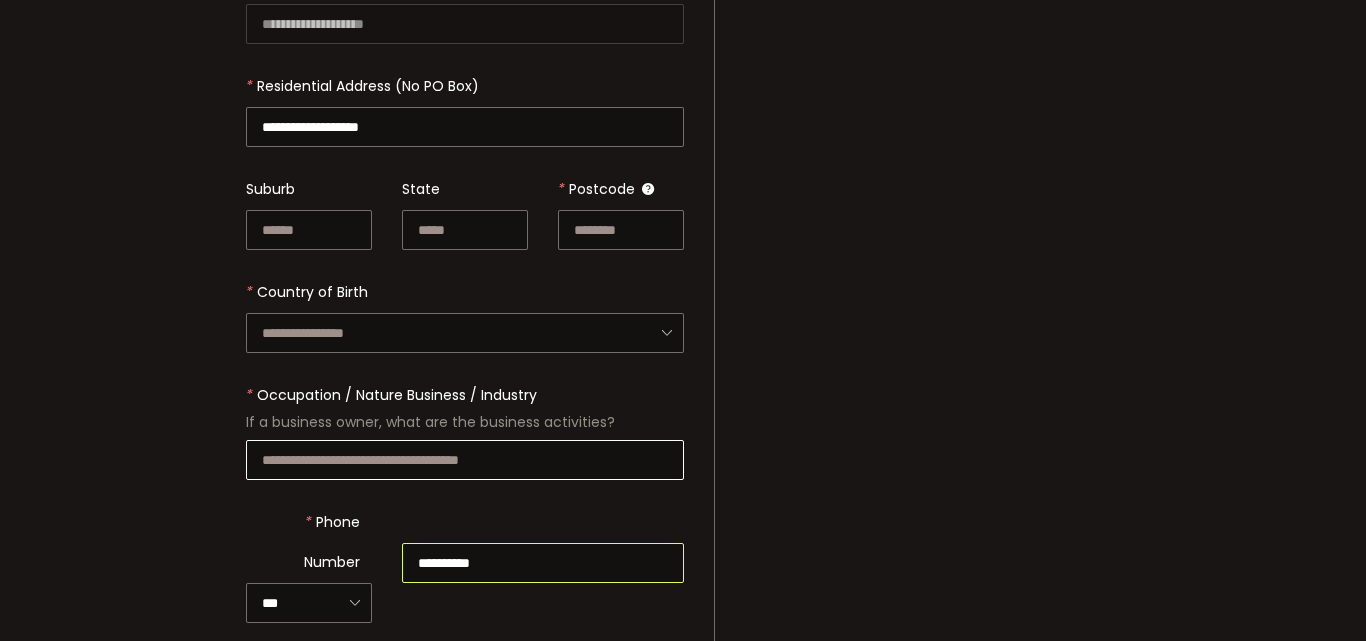 type on "**********" 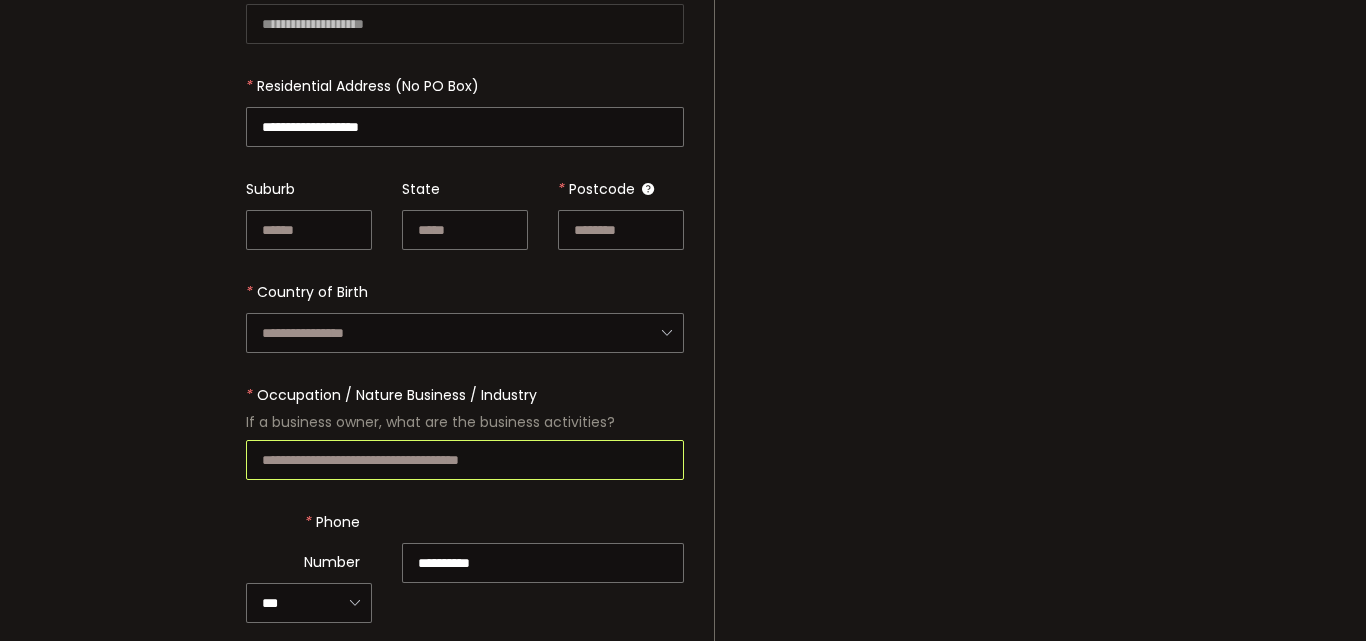click at bounding box center [465, 460] 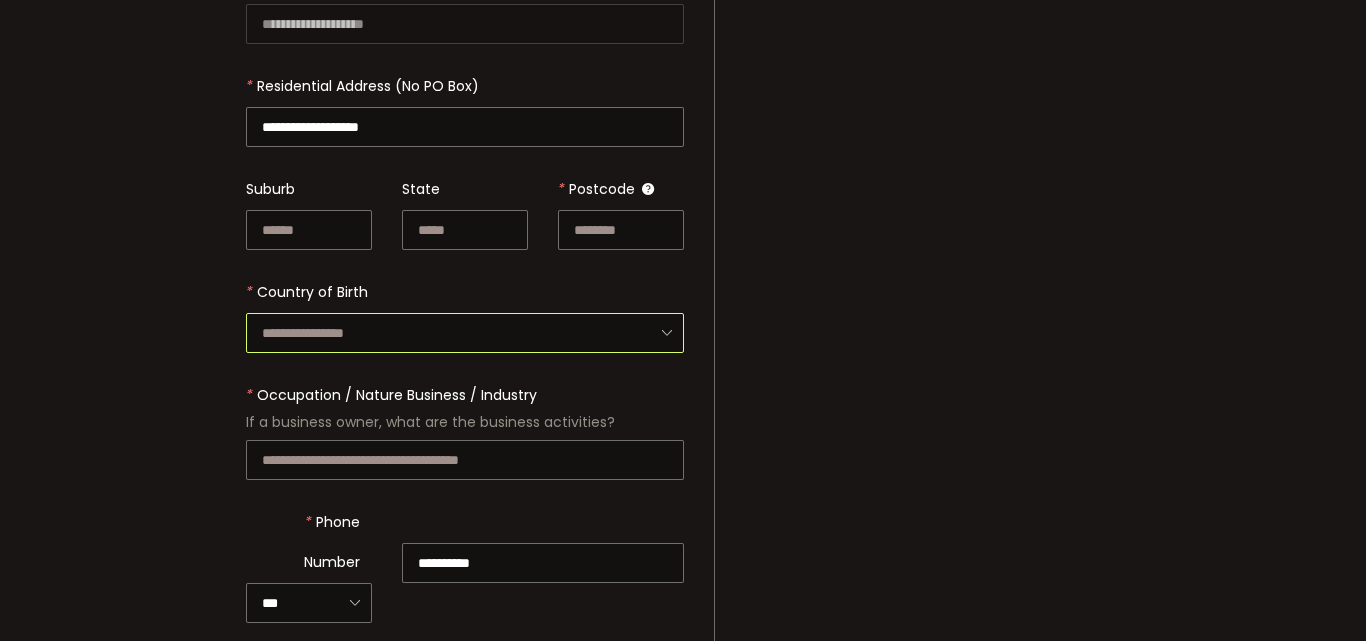 click at bounding box center (465, 333) 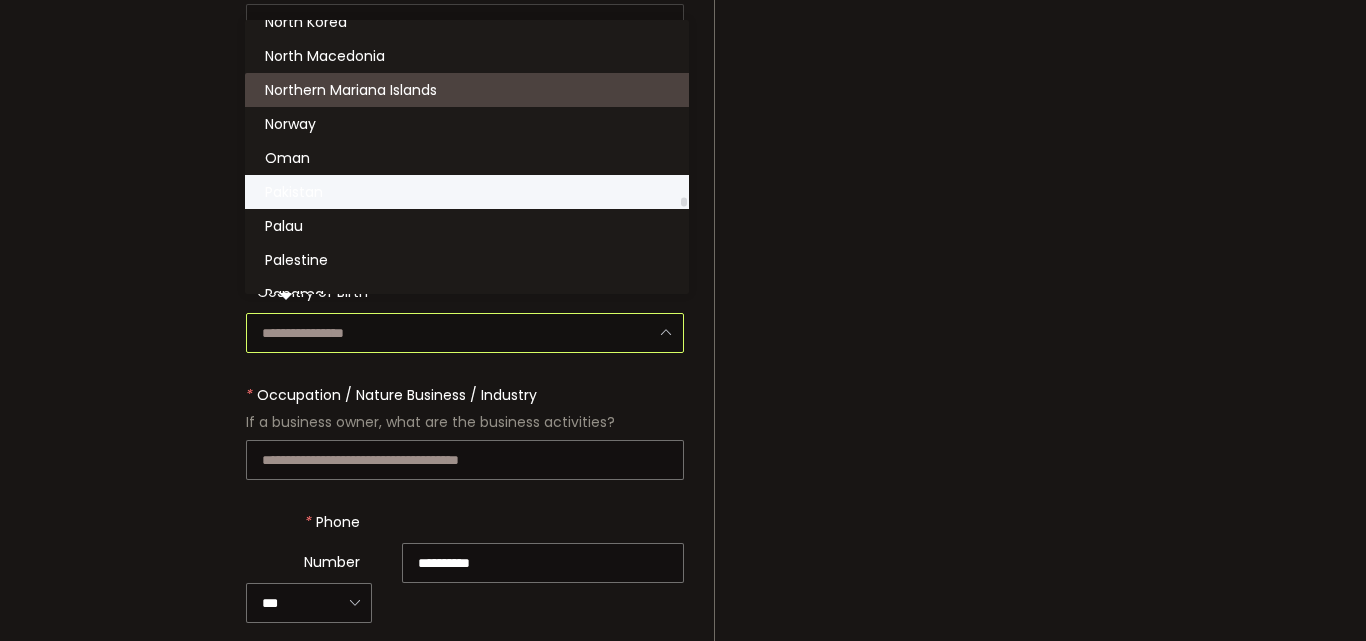scroll, scrollTop: 5224, scrollLeft: 0, axis: vertical 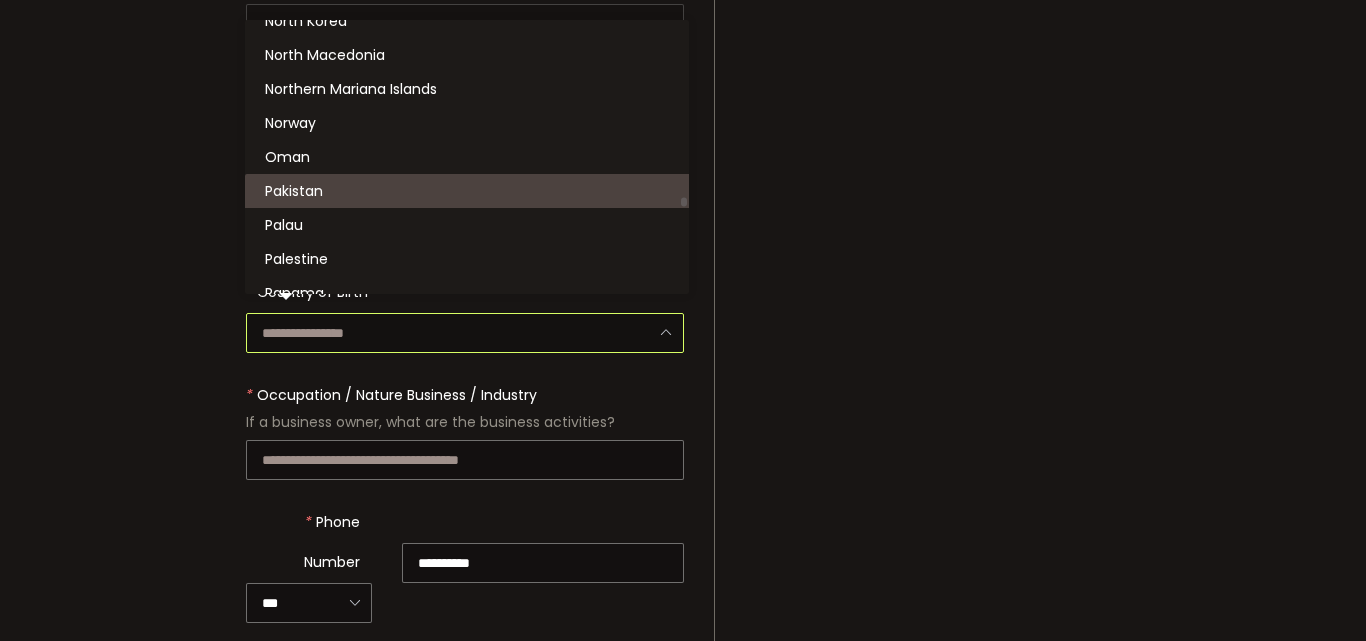 click on "Pakistan" at bounding box center (470, 191) 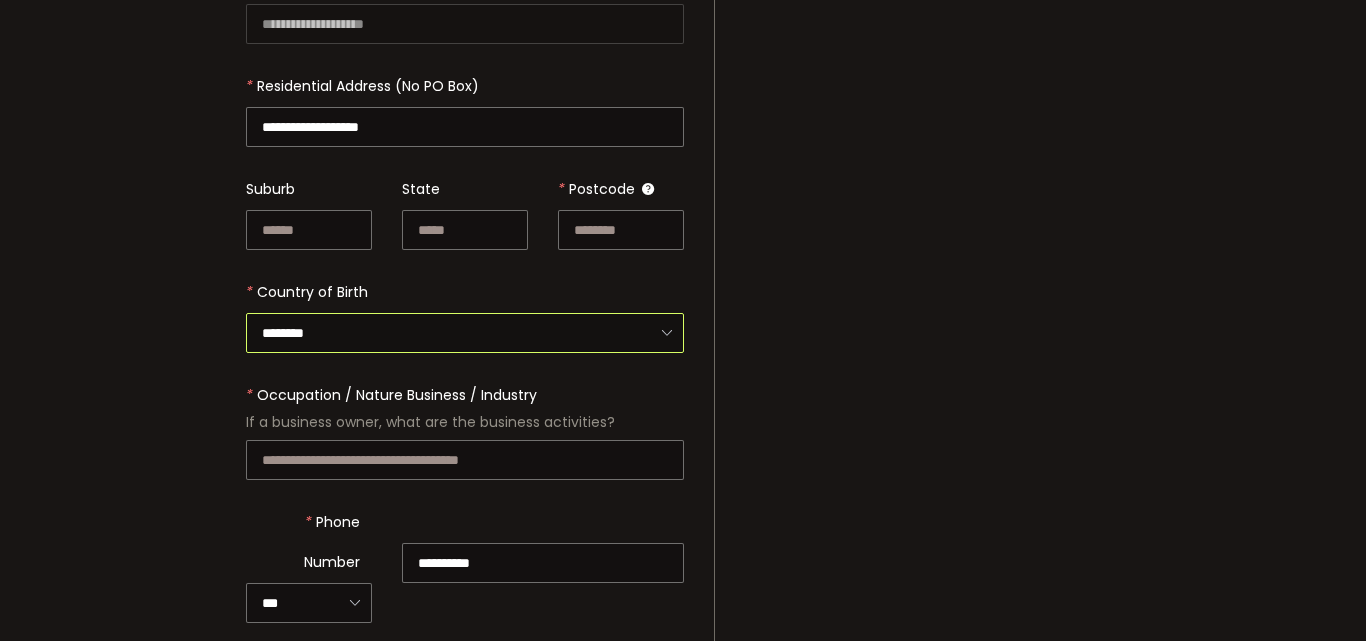 scroll, scrollTop: 545, scrollLeft: 0, axis: vertical 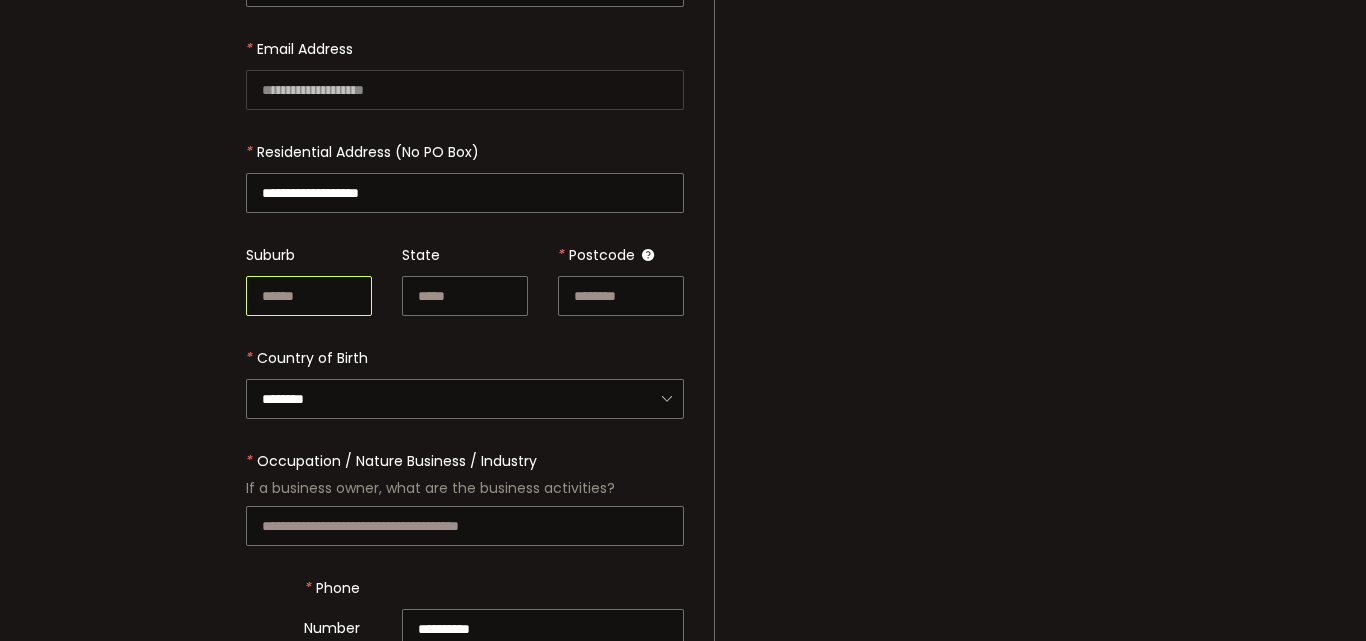 click at bounding box center (309, 296) 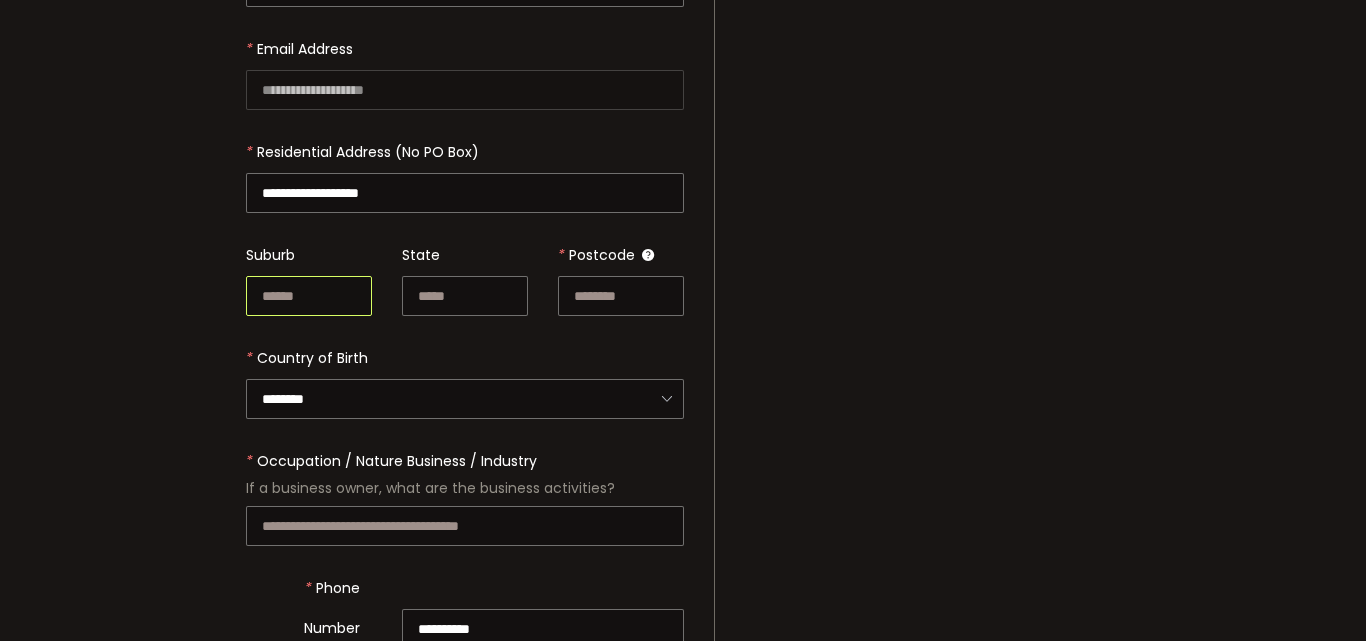 type on "**********" 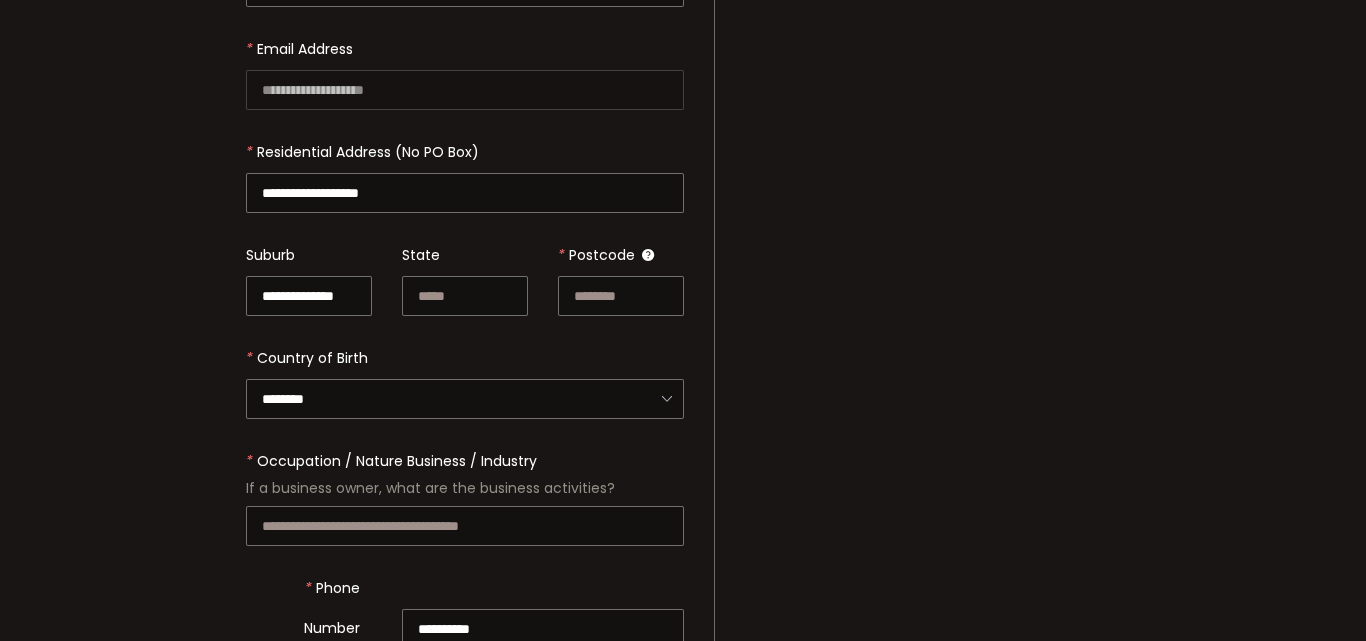 type on "****" 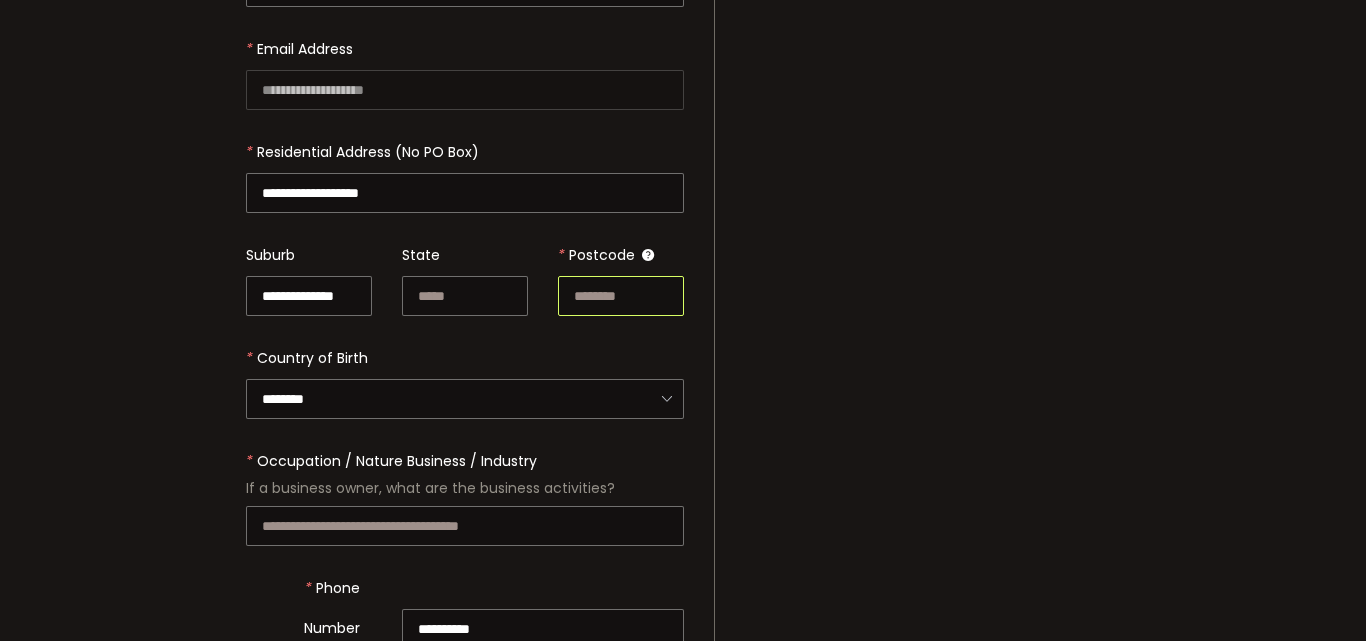 type on "*****" 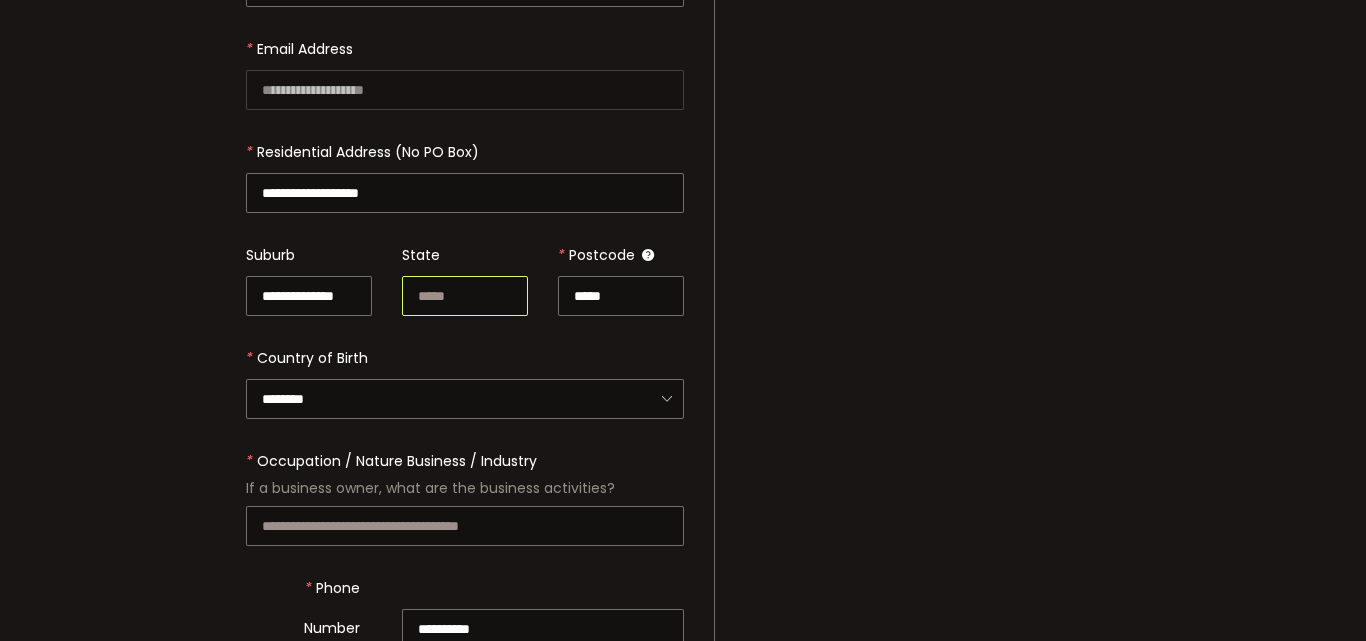 click at bounding box center (465, 296) 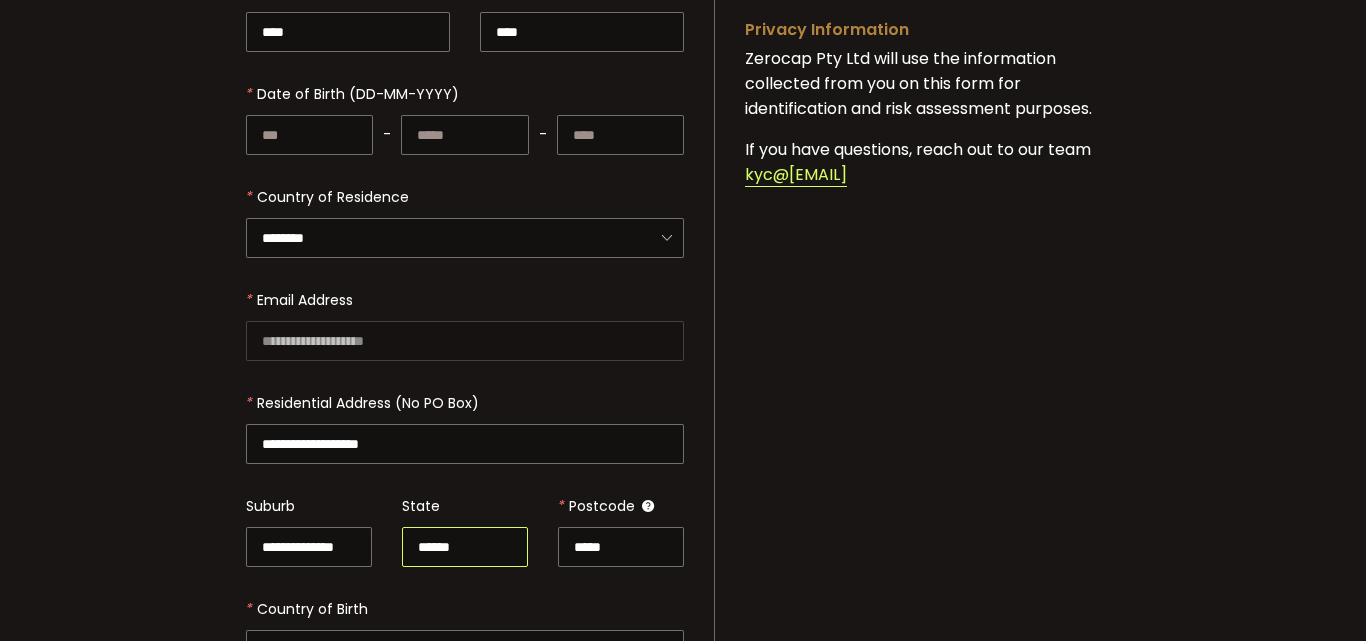 scroll, scrollTop: 293, scrollLeft: 0, axis: vertical 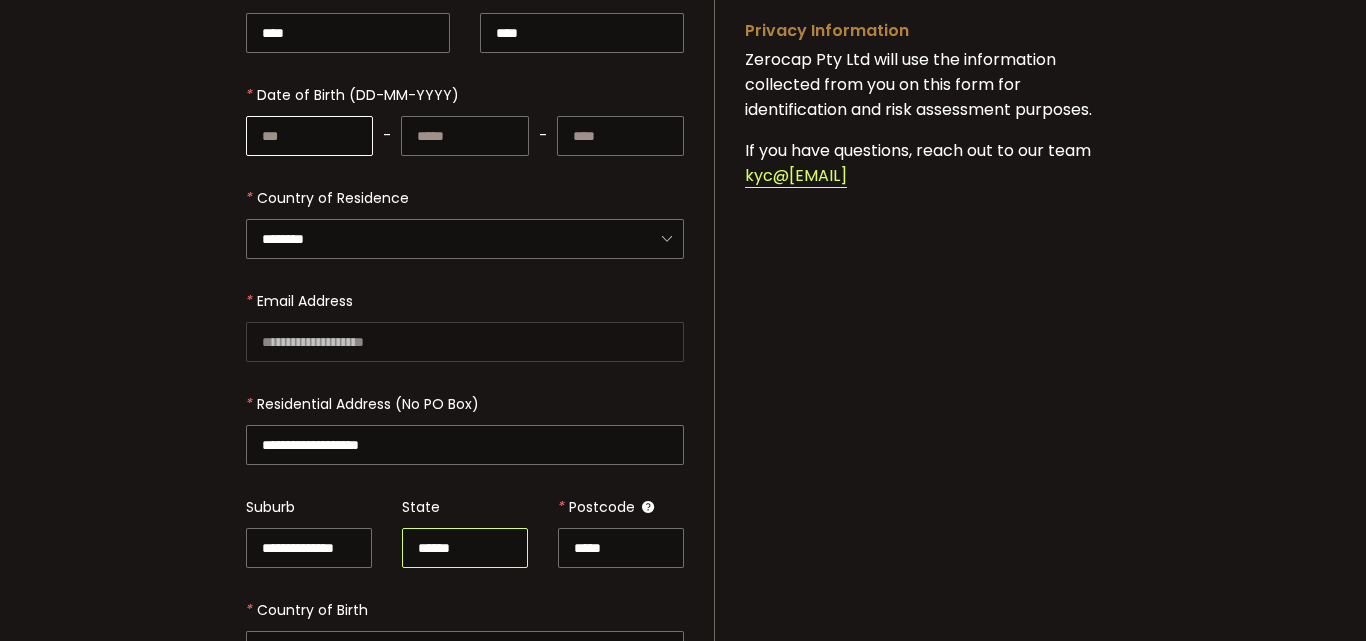 type on "******" 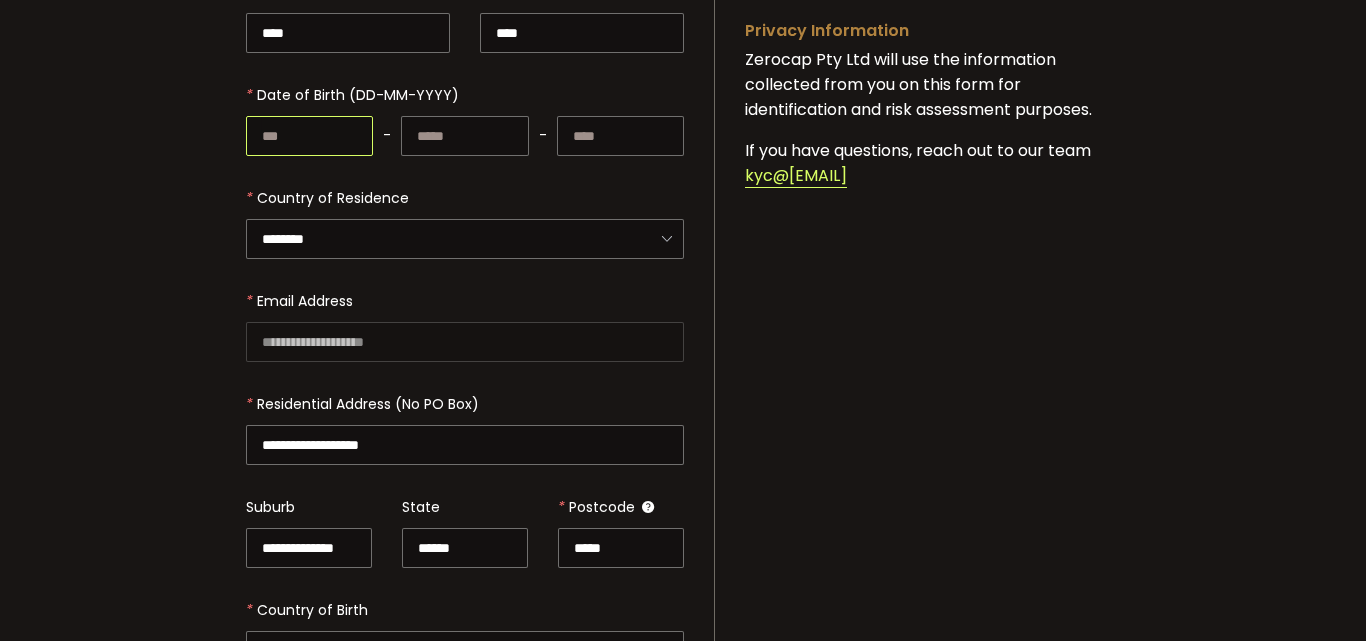 click at bounding box center [309, 136] 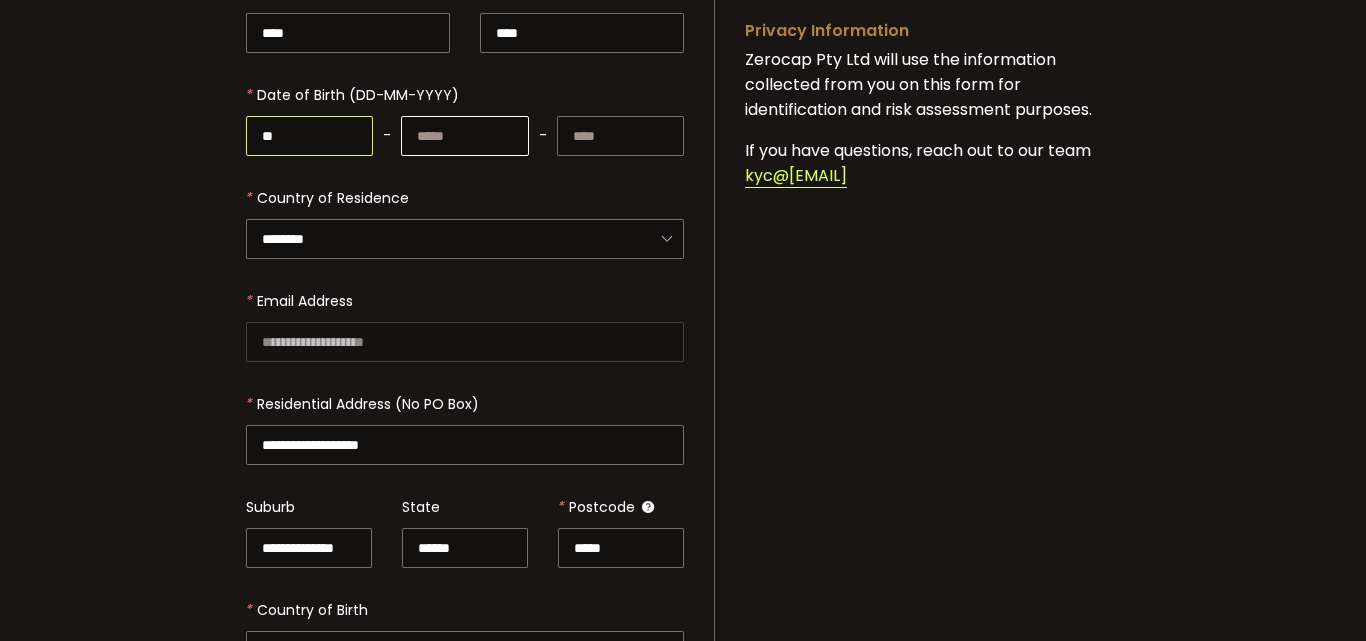 type on "**" 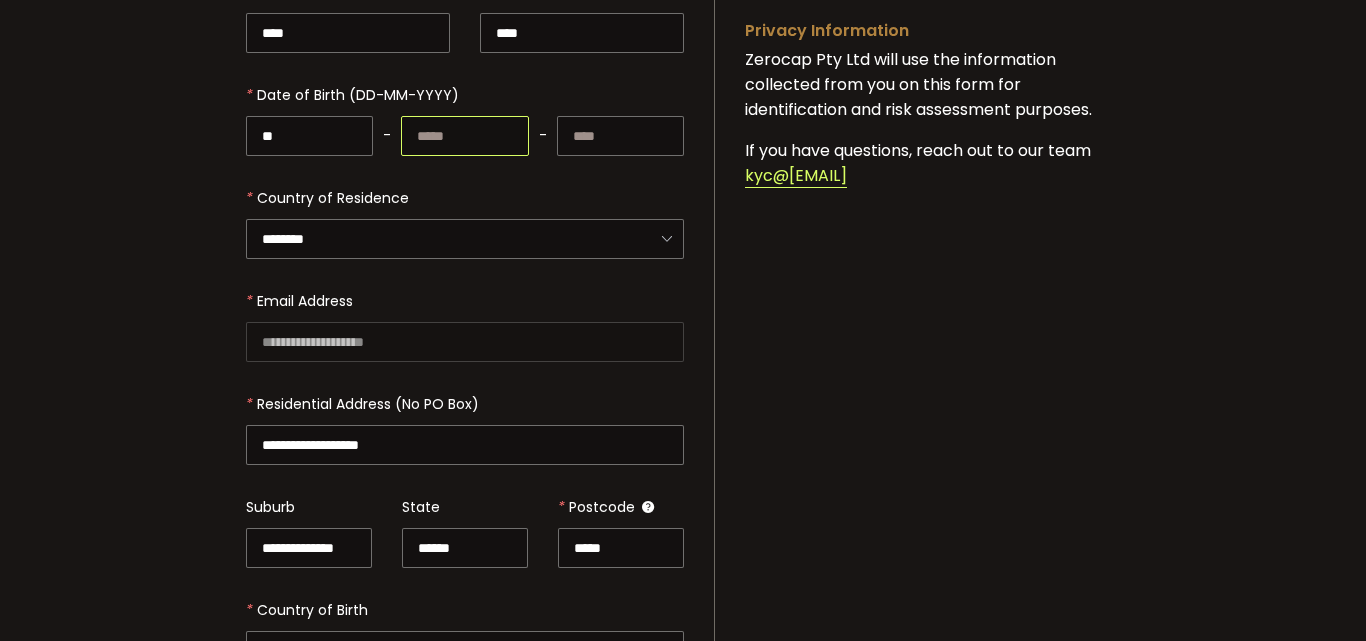 click at bounding box center (464, 136) 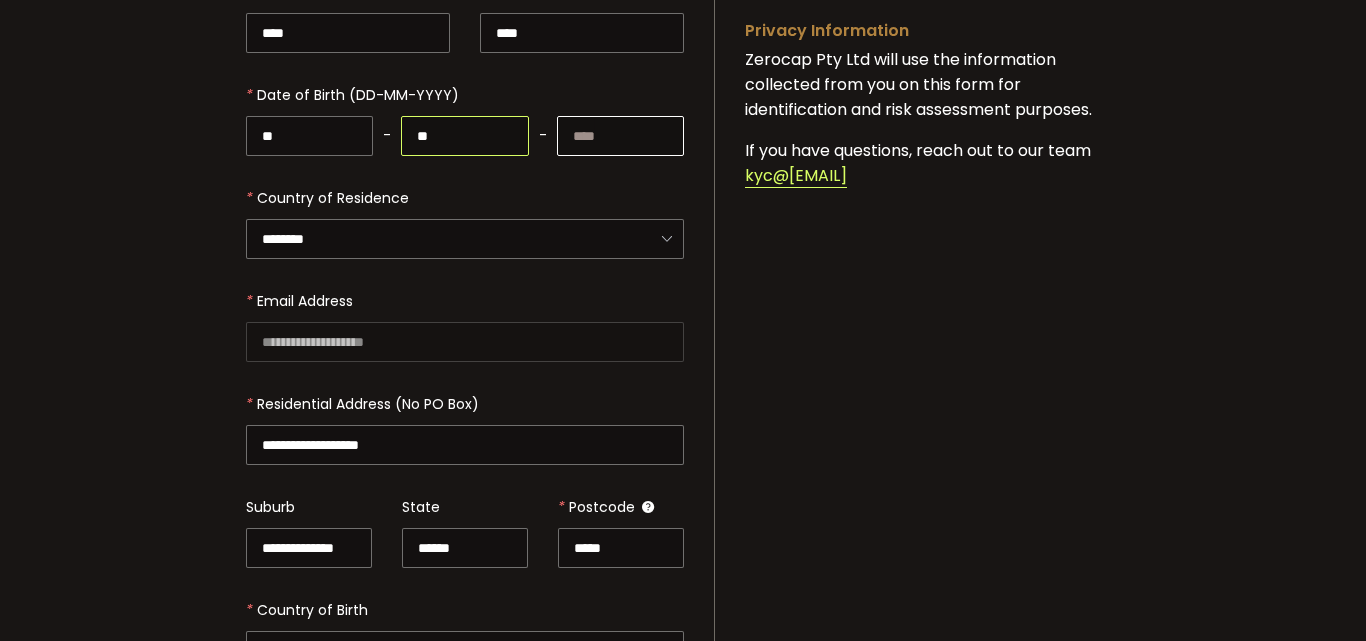 type on "**" 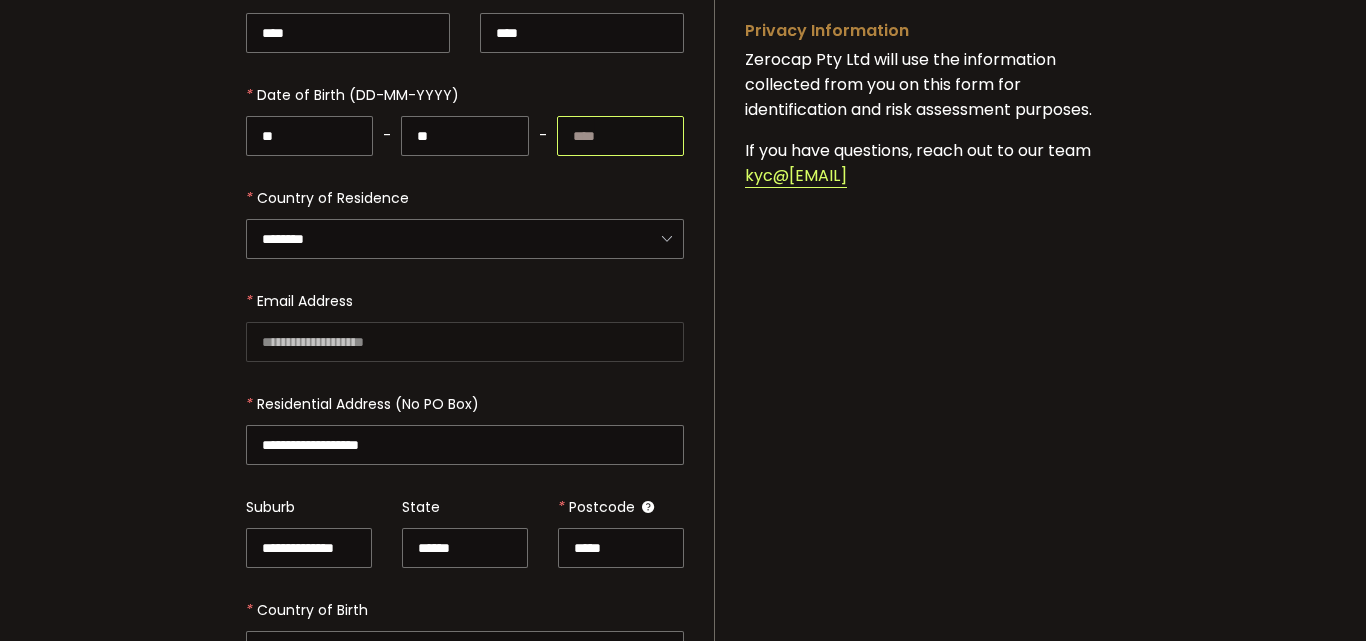 click at bounding box center [620, 136] 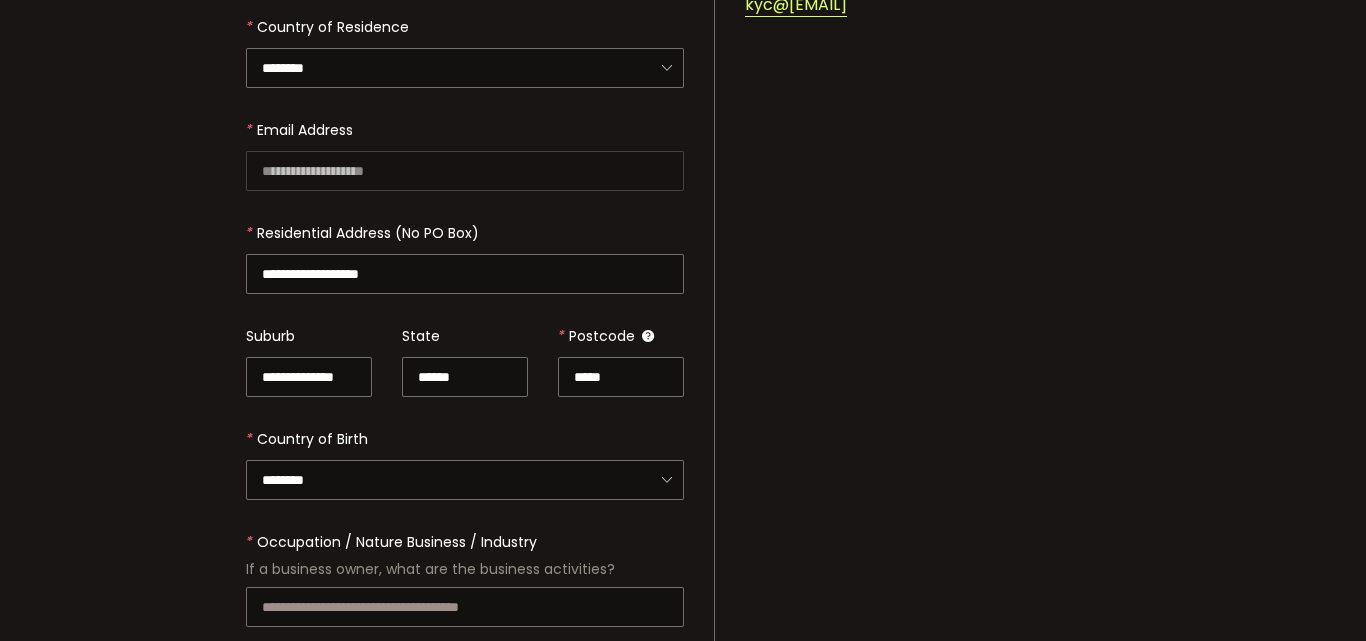 scroll, scrollTop: 658, scrollLeft: 0, axis: vertical 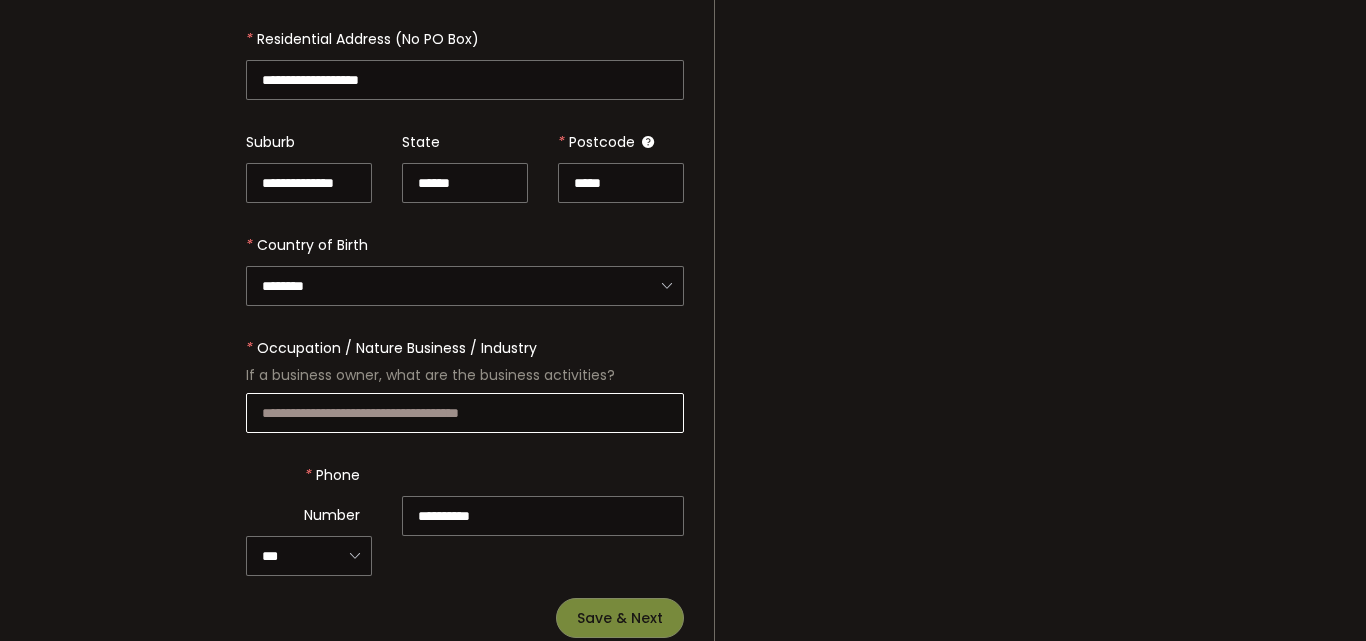 type on "****" 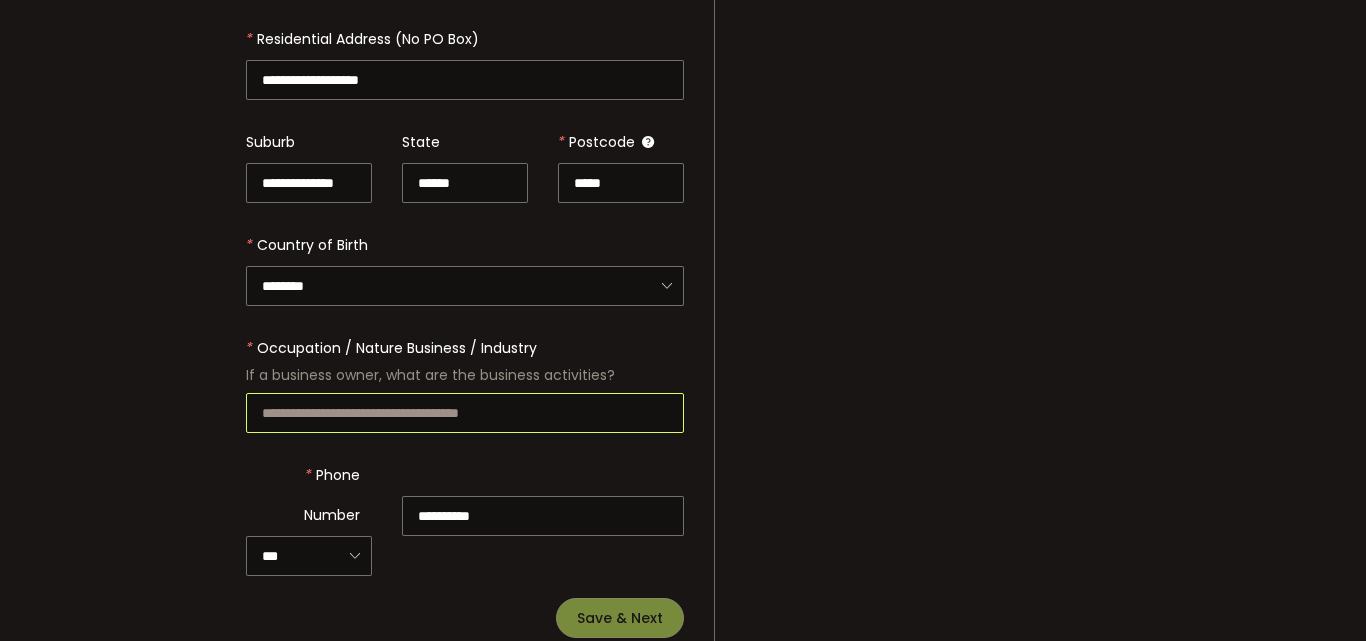 click at bounding box center (465, 413) 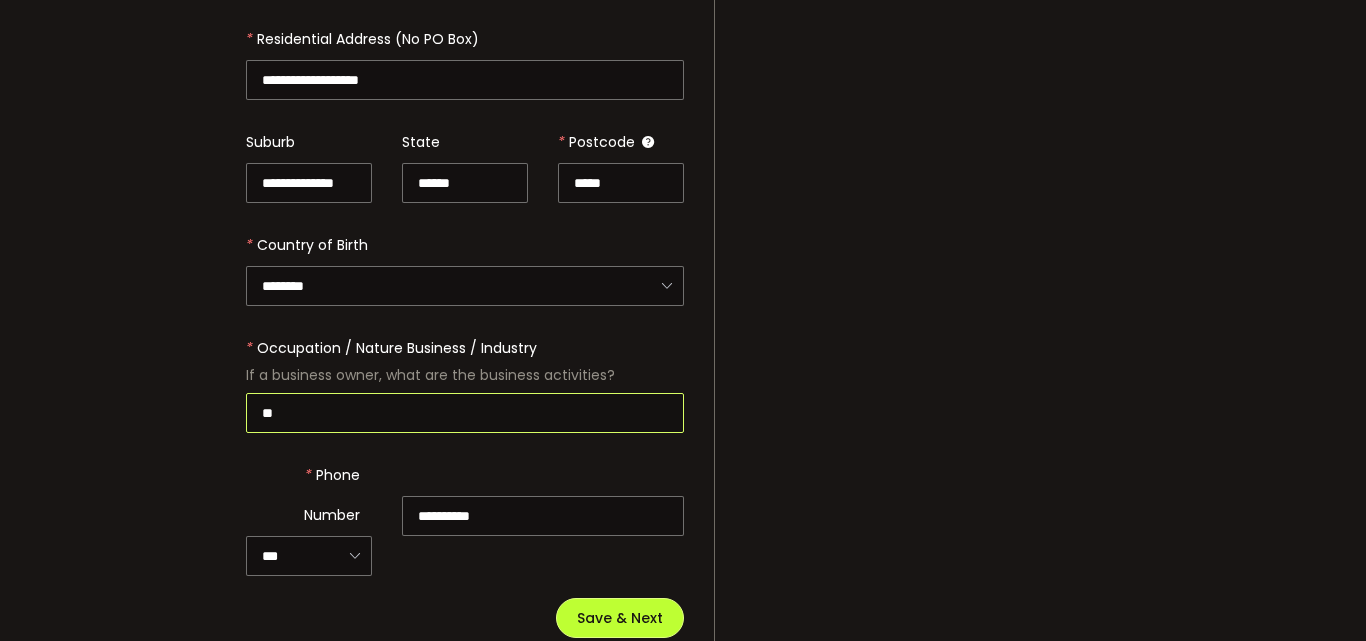 type on "**" 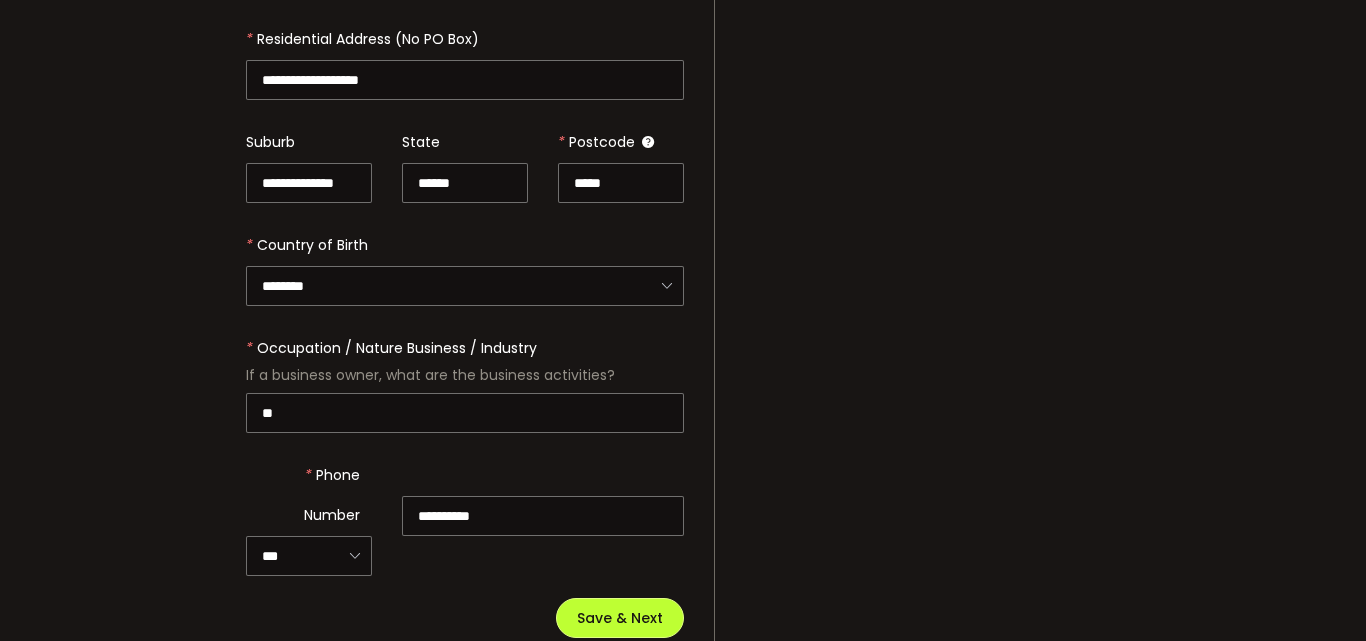 click on "Save & Next" at bounding box center (620, 618) 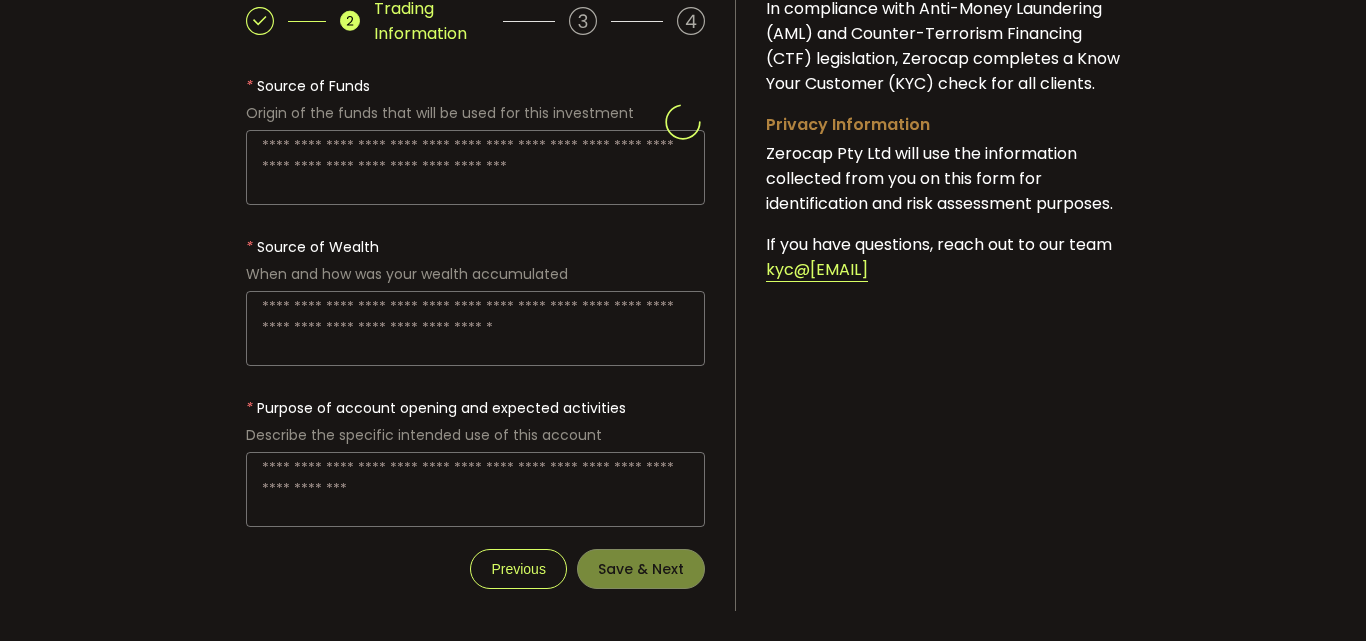 scroll, scrollTop: 0, scrollLeft: 0, axis: both 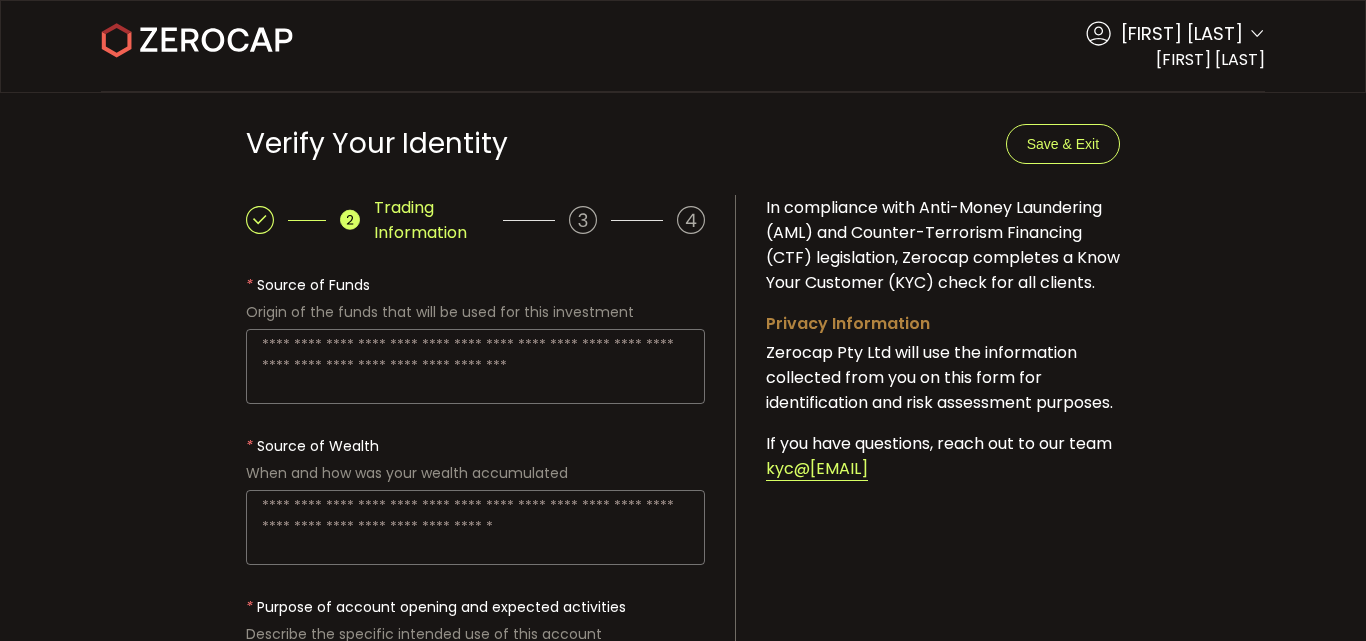 click at bounding box center (475, 366) 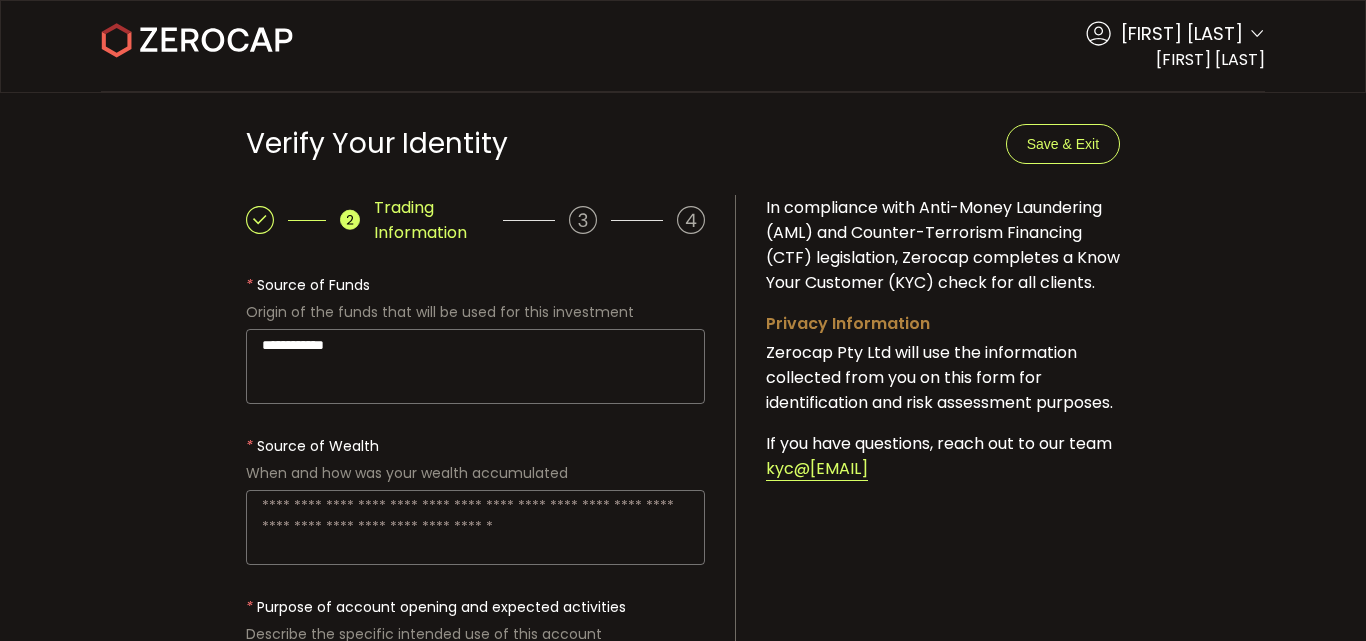 scroll, scrollTop: 151, scrollLeft: 0, axis: vertical 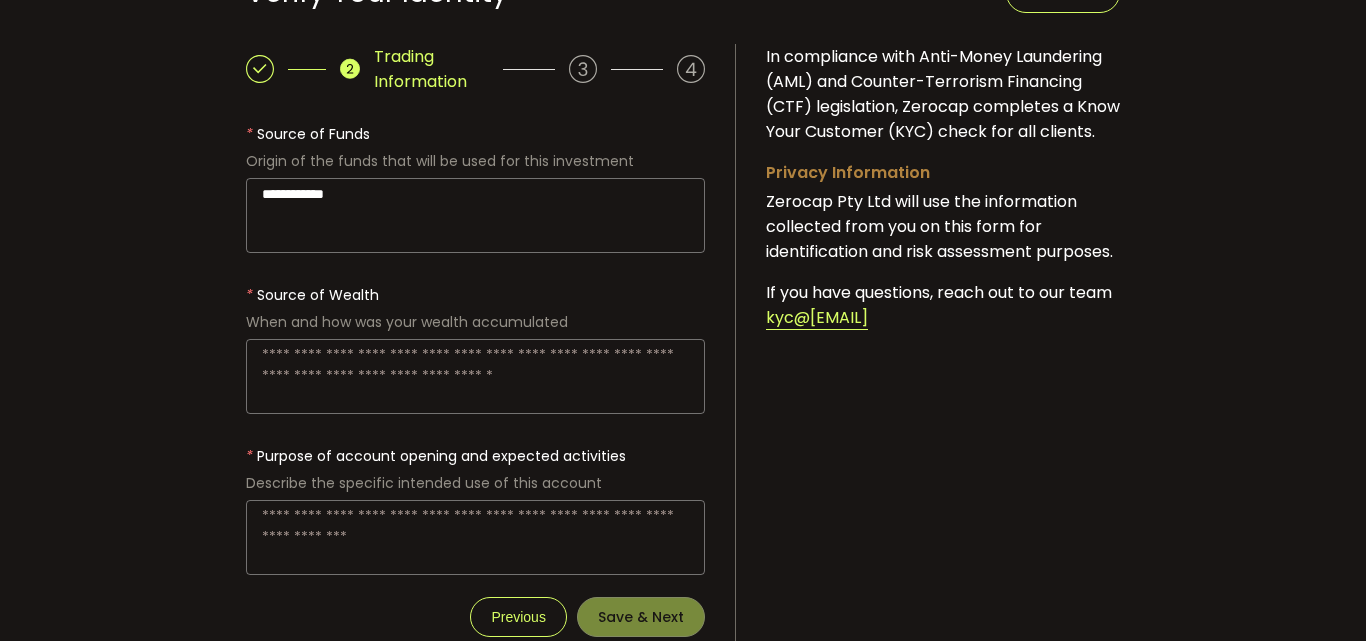 type on "**********" 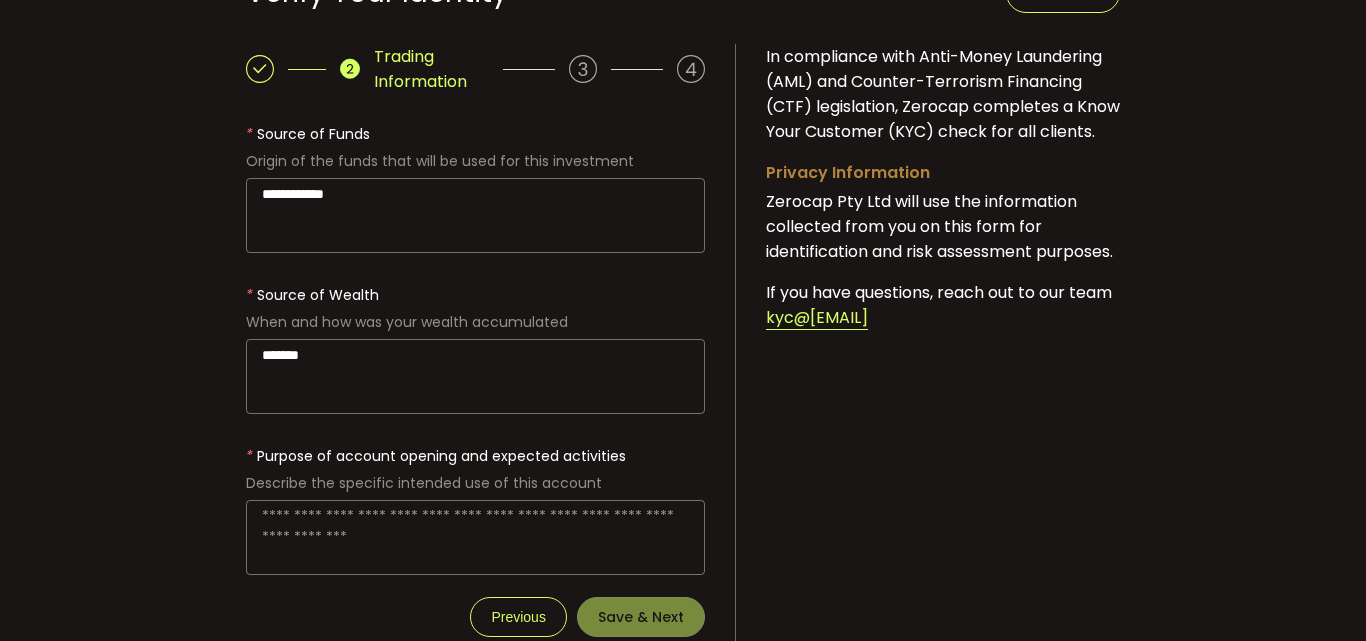scroll, scrollTop: 199, scrollLeft: 0, axis: vertical 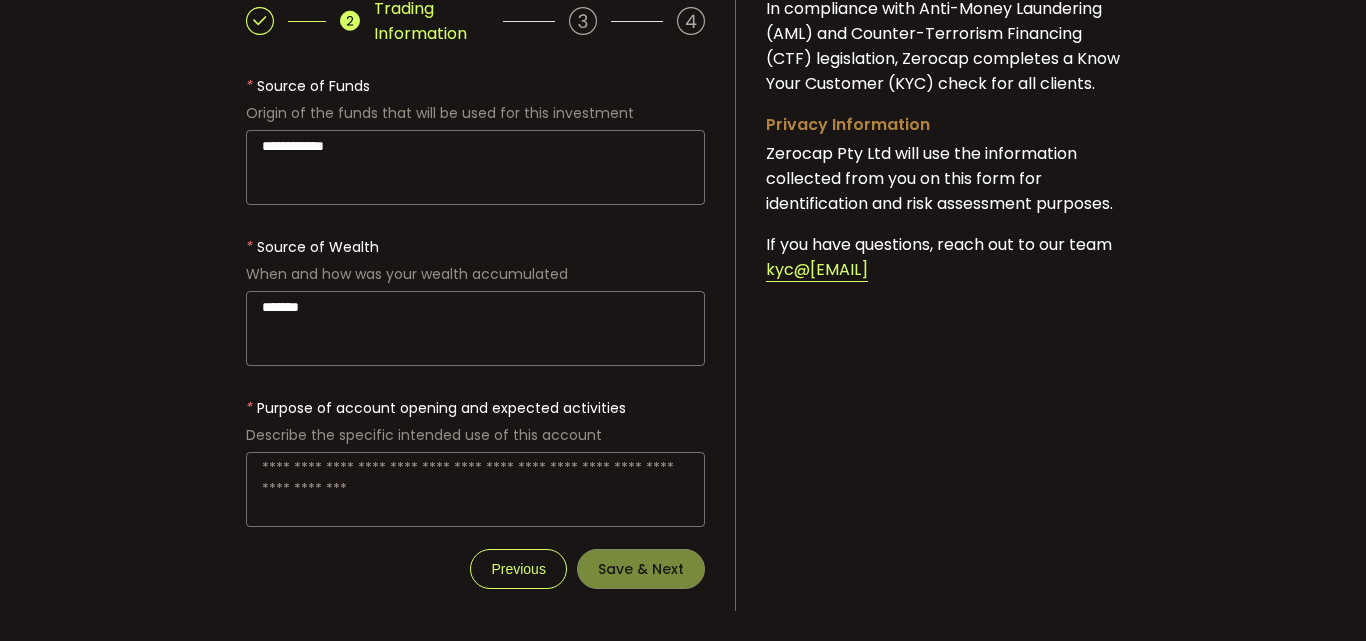 type on "*******" 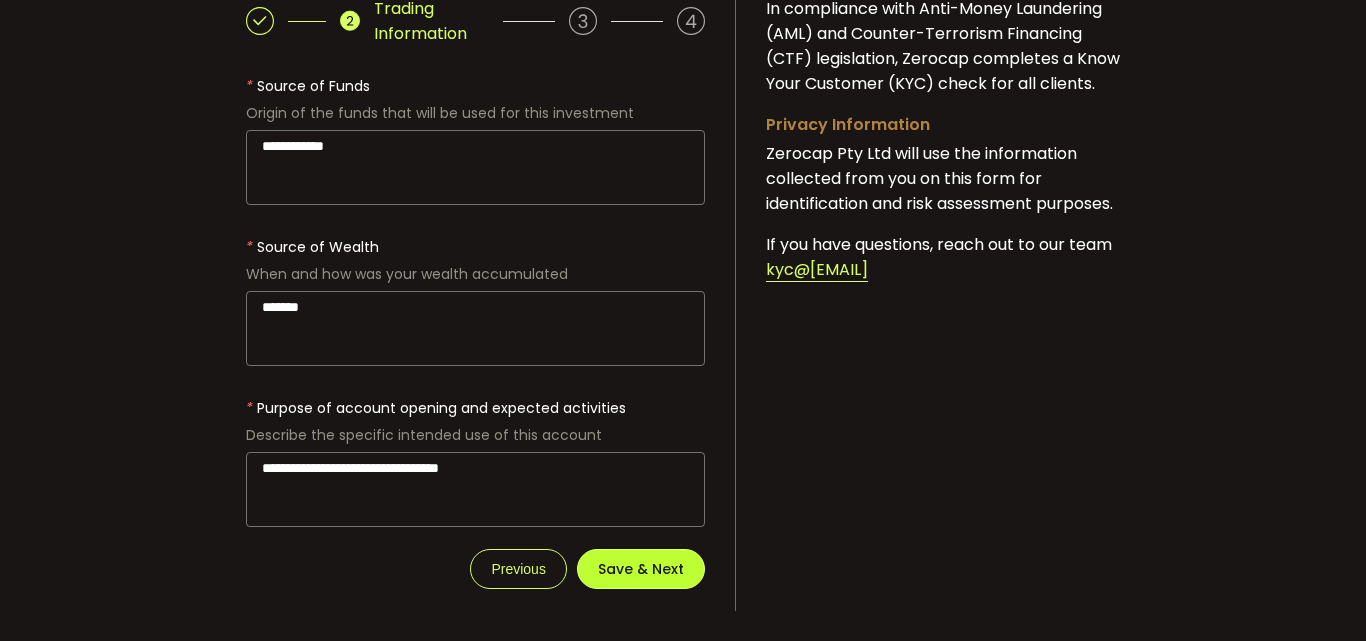 type on "**********" 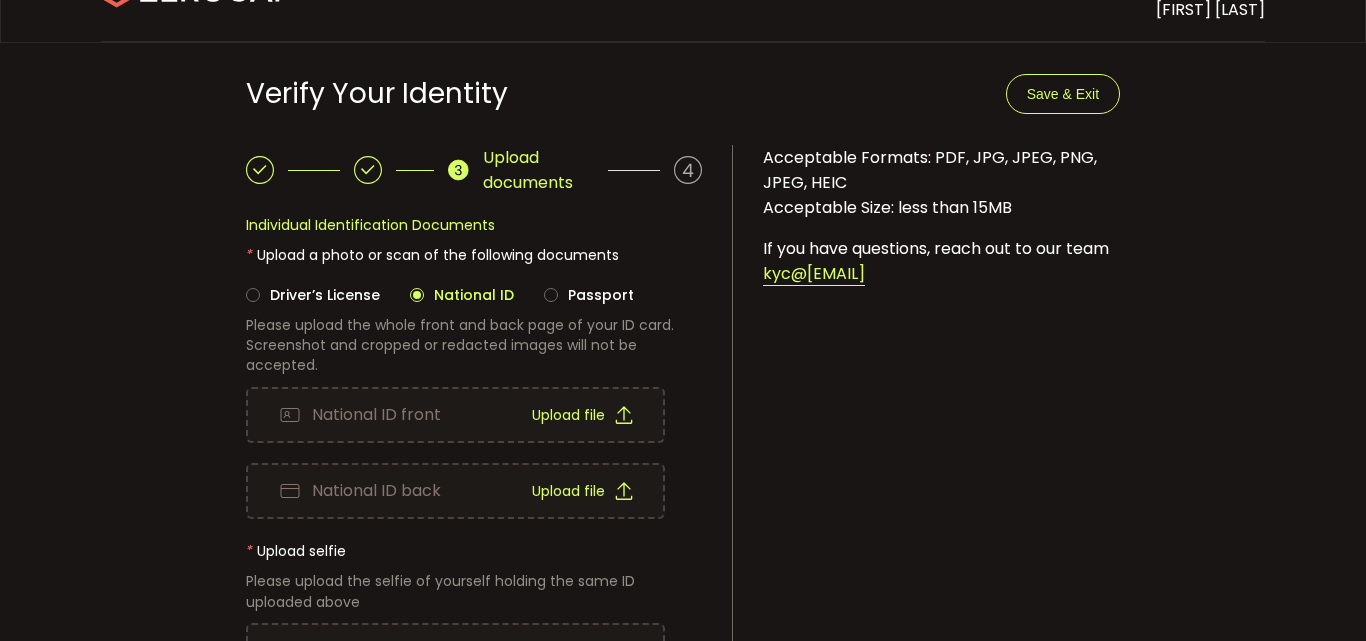 scroll, scrollTop: 48, scrollLeft: 0, axis: vertical 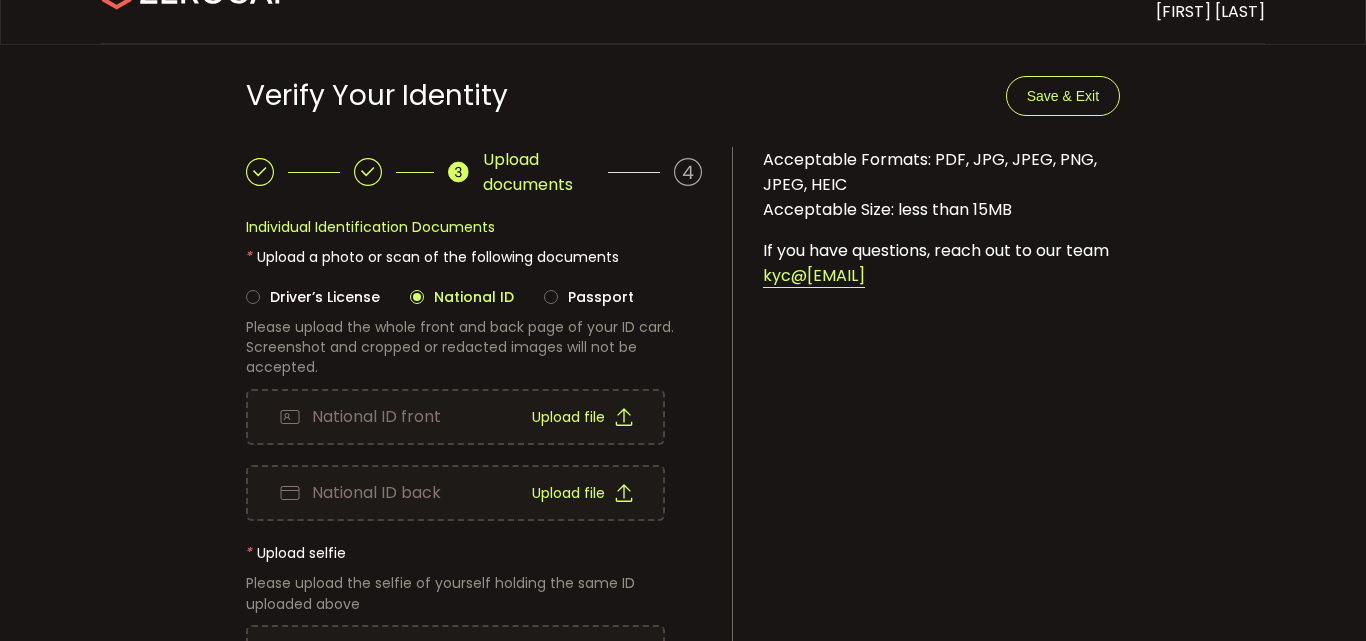 click on "Upload file" at bounding box center [568, 417] 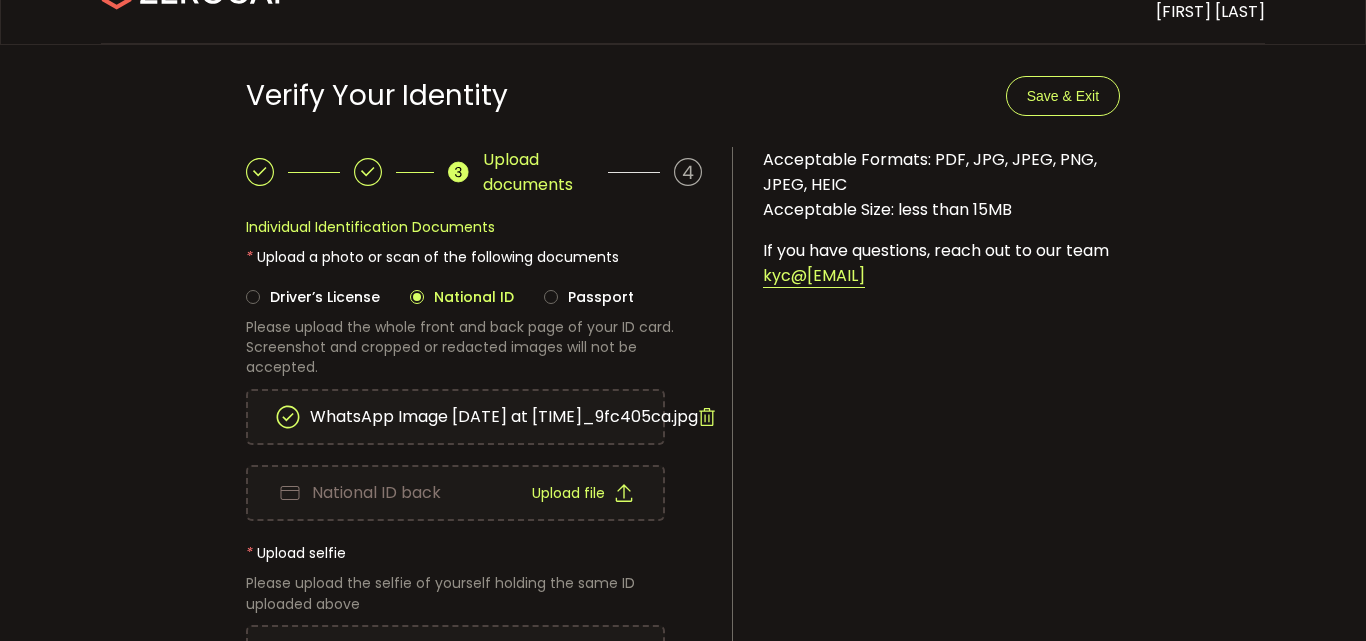click on "Upload file" at bounding box center (582, 493) 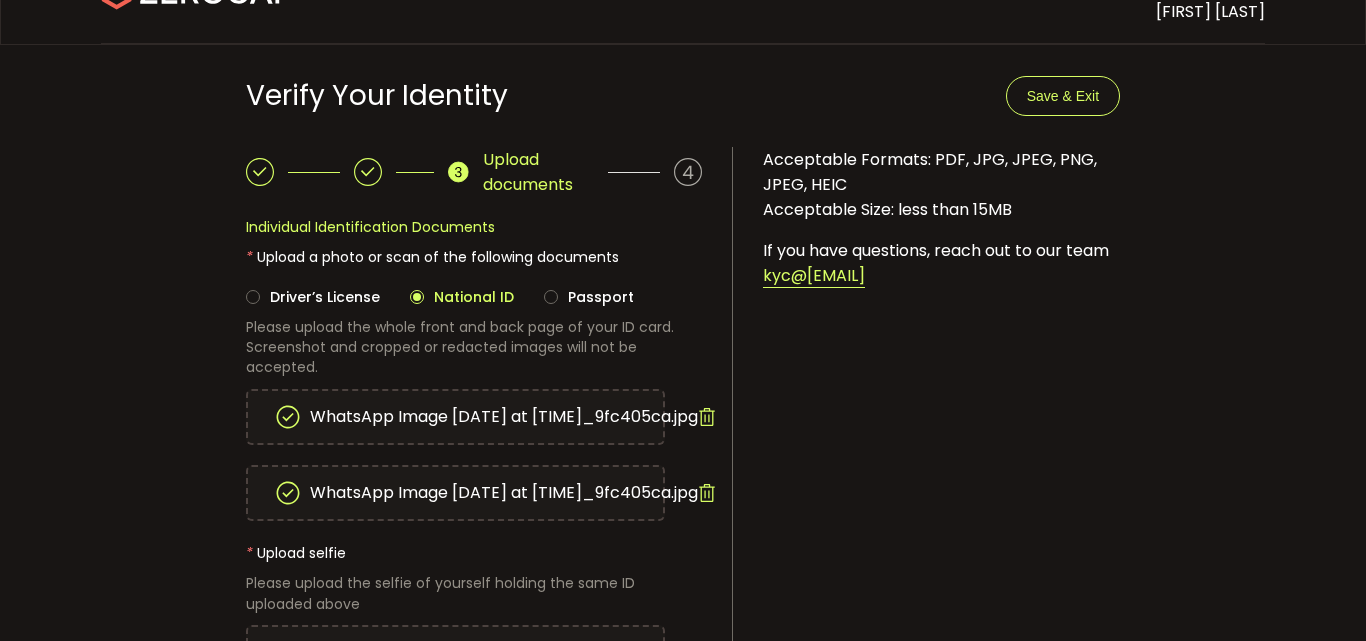 click 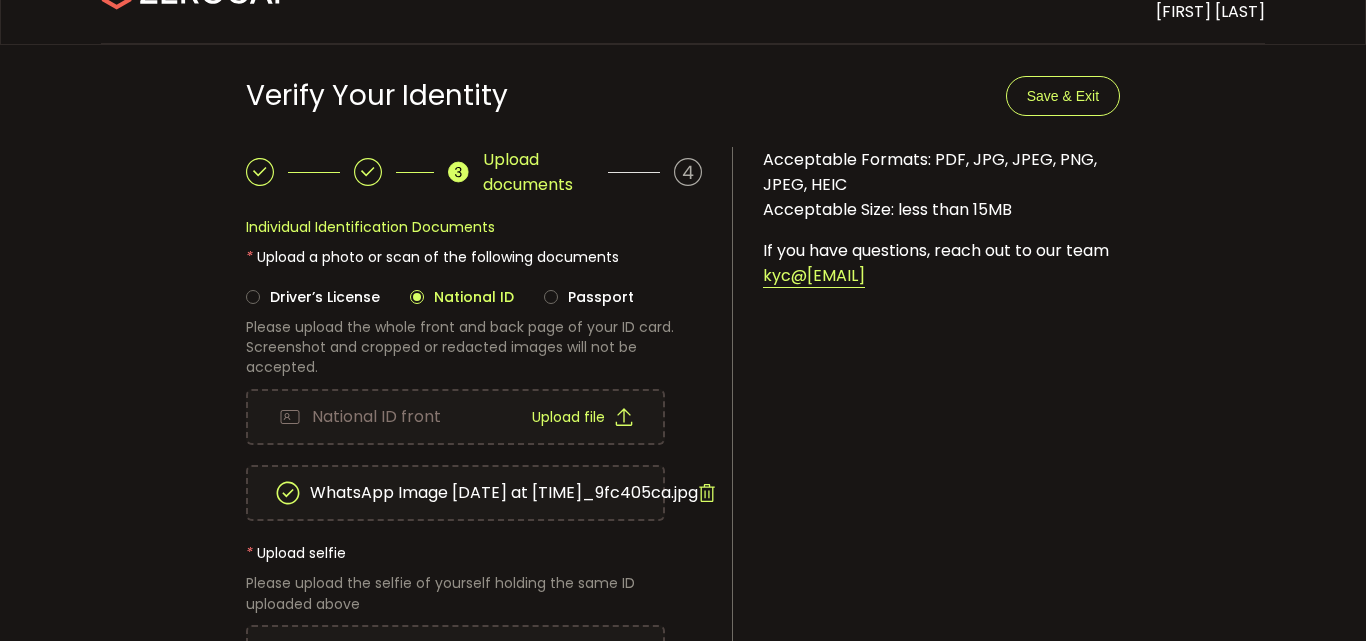 click on "Upload file" at bounding box center (568, 417) 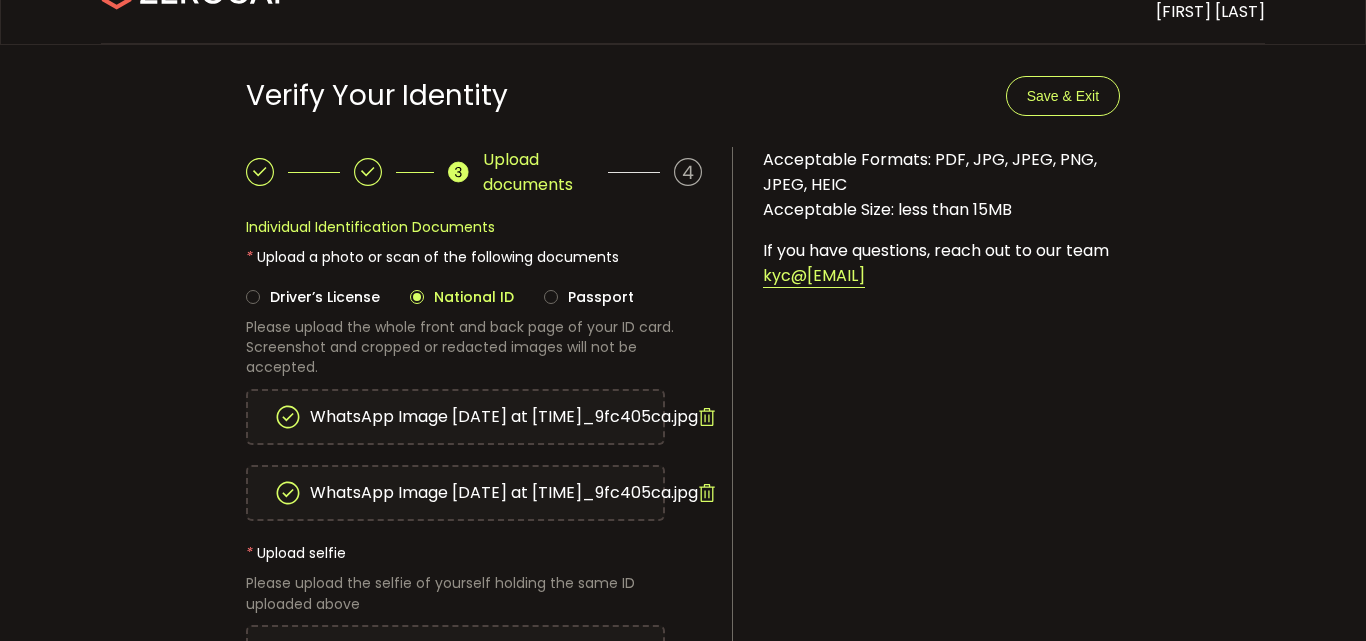 click 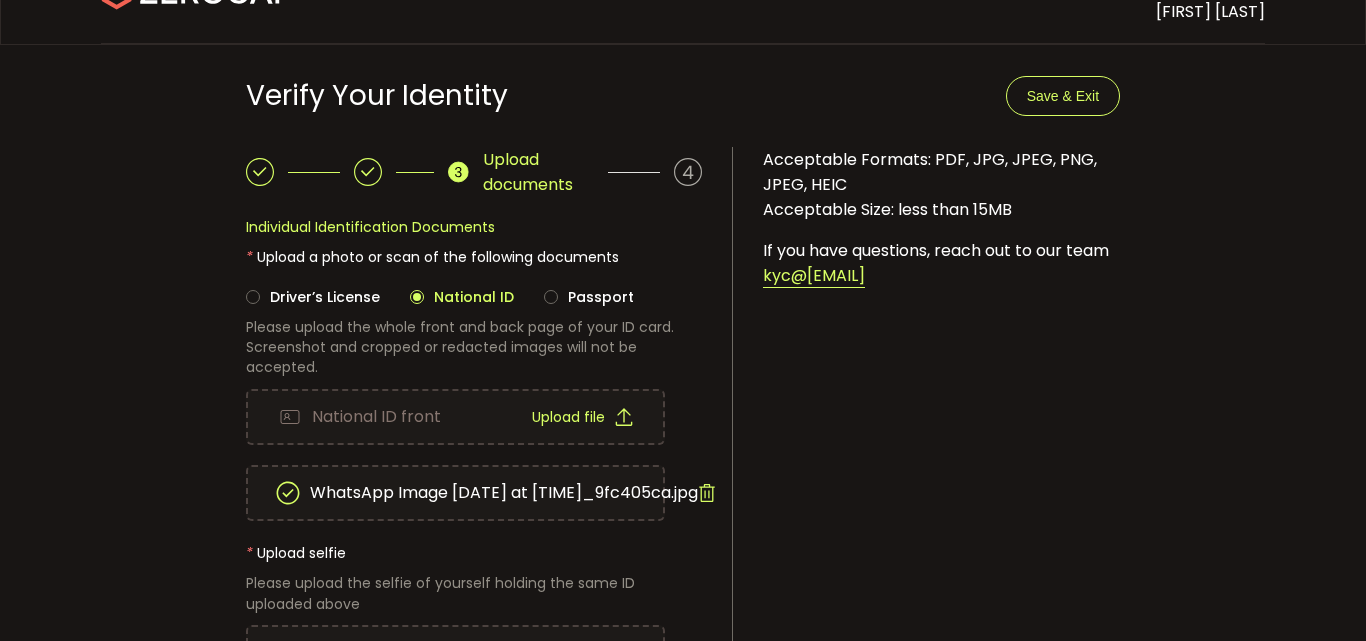 click on "Upload file" at bounding box center [582, 417] 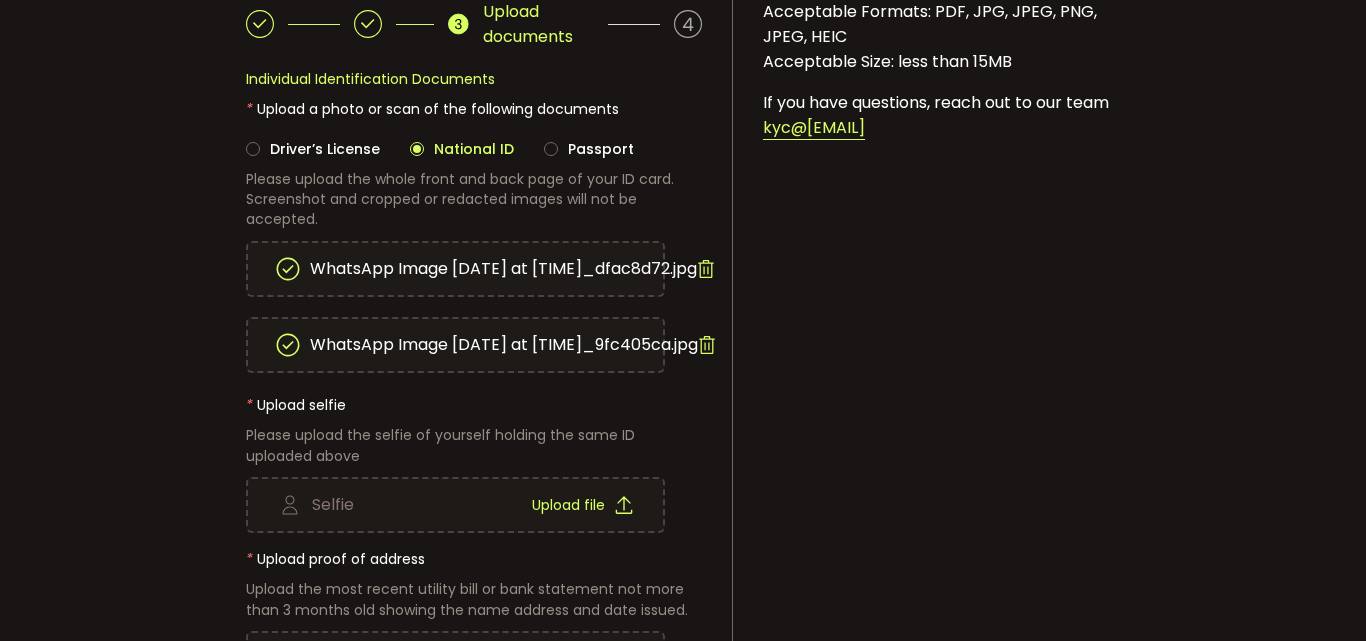 scroll, scrollTop: 354, scrollLeft: 0, axis: vertical 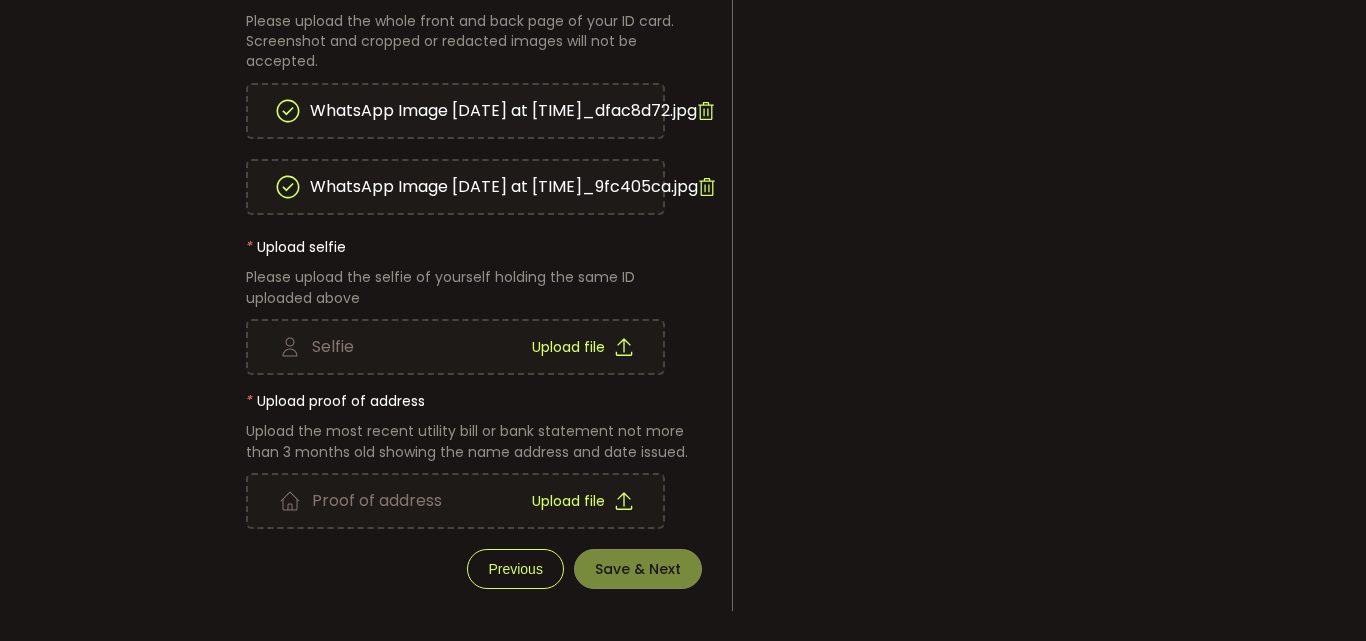 click on "Upload file" at bounding box center (568, 501) 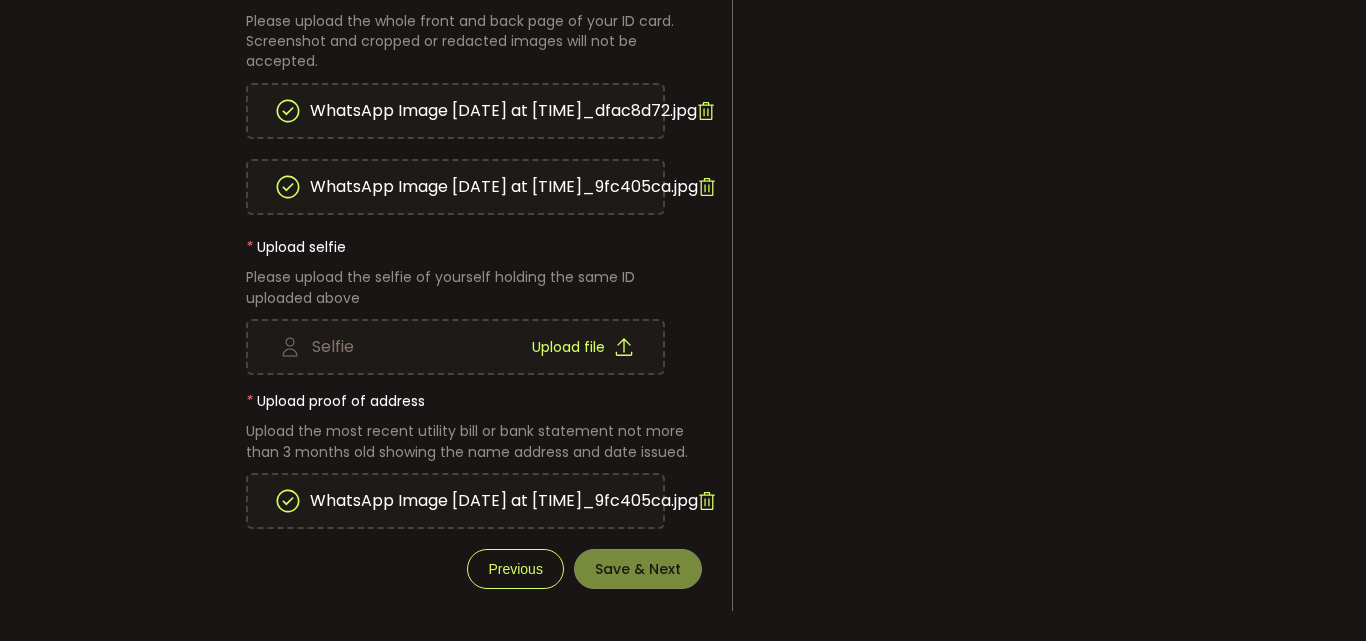 click 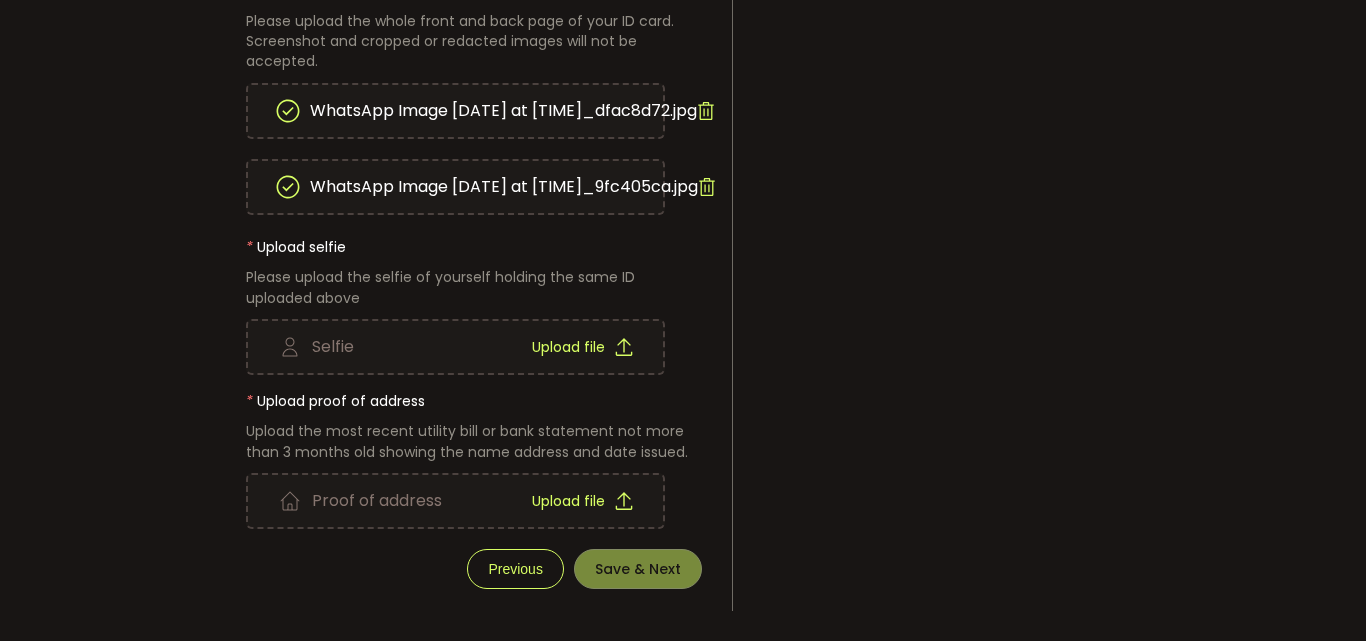 click on "Upload file" at bounding box center [568, 501] 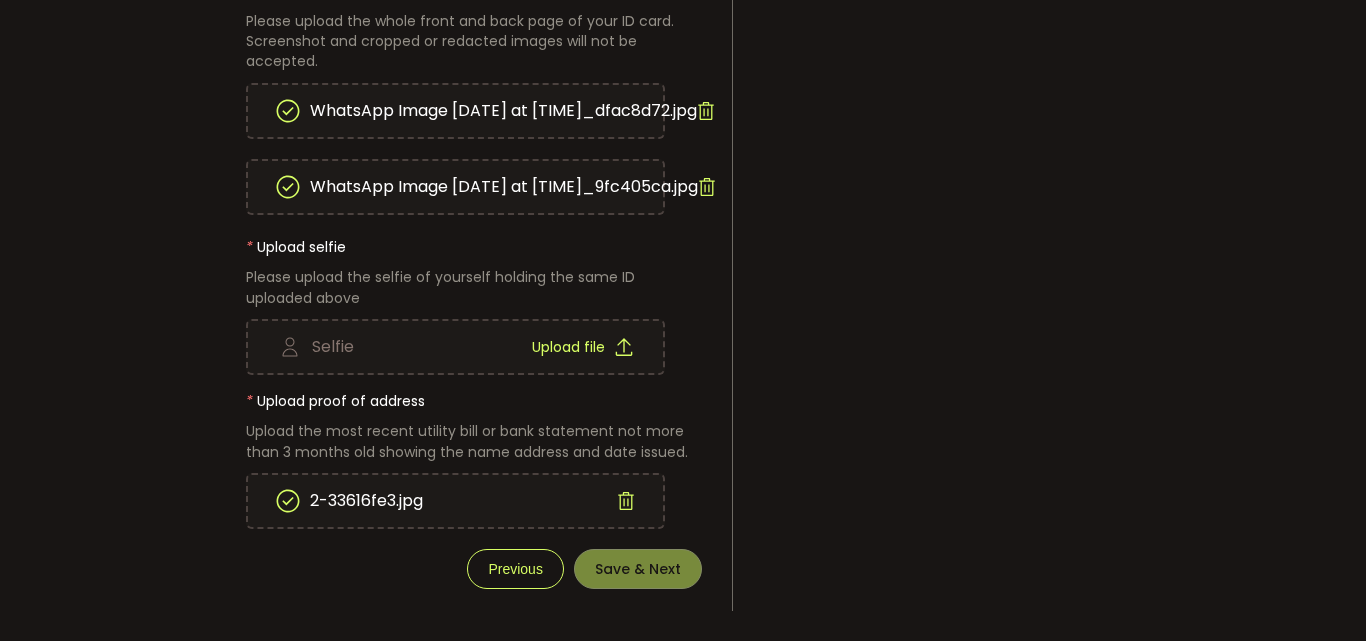 click on "Upload file" at bounding box center (568, 347) 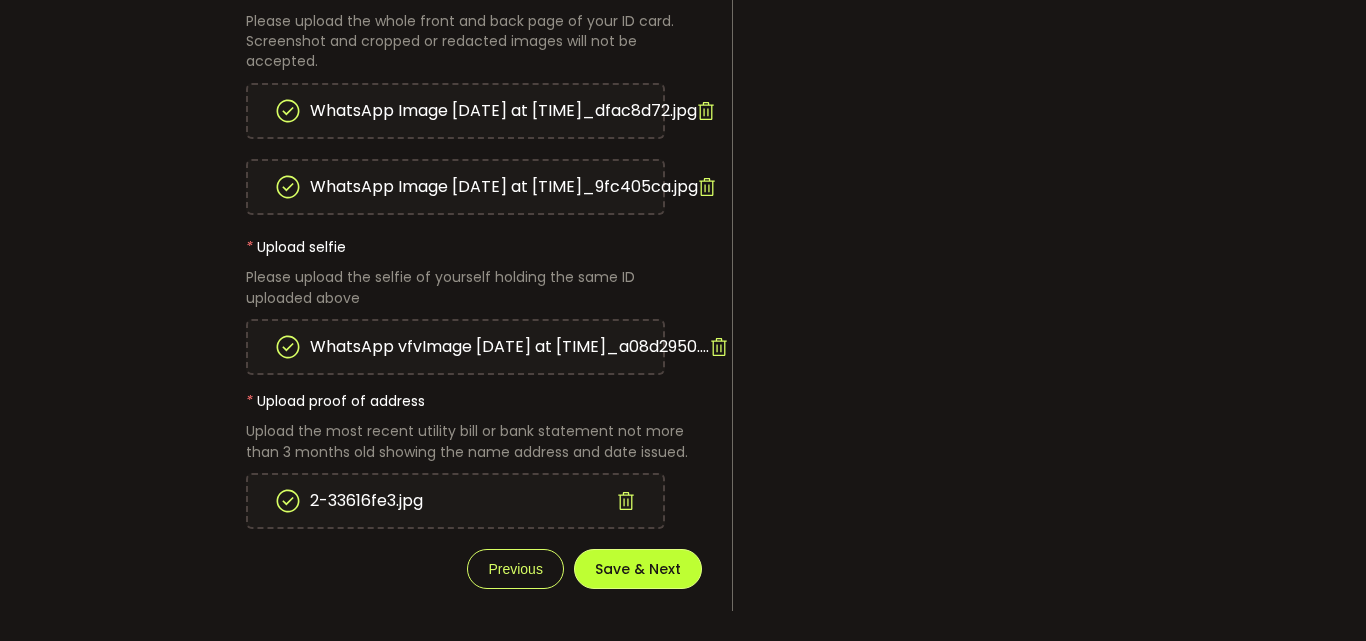 click on "Save & Next" at bounding box center (638, 569) 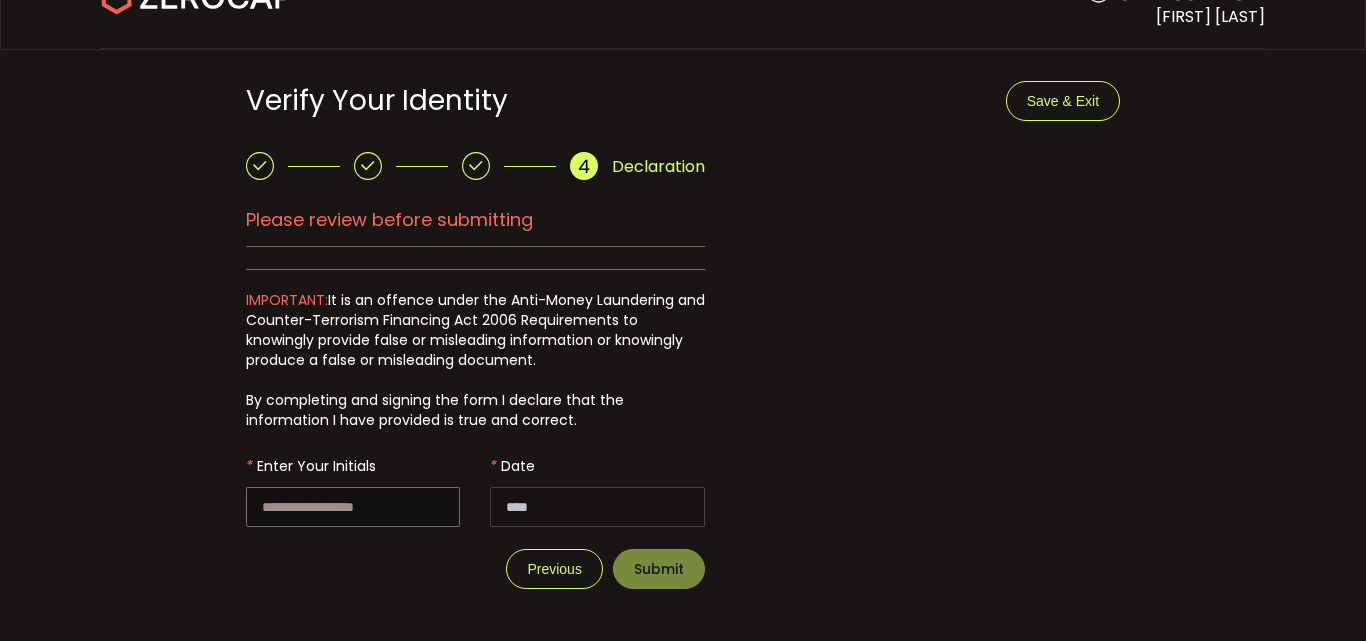 scroll, scrollTop: 0, scrollLeft: 0, axis: both 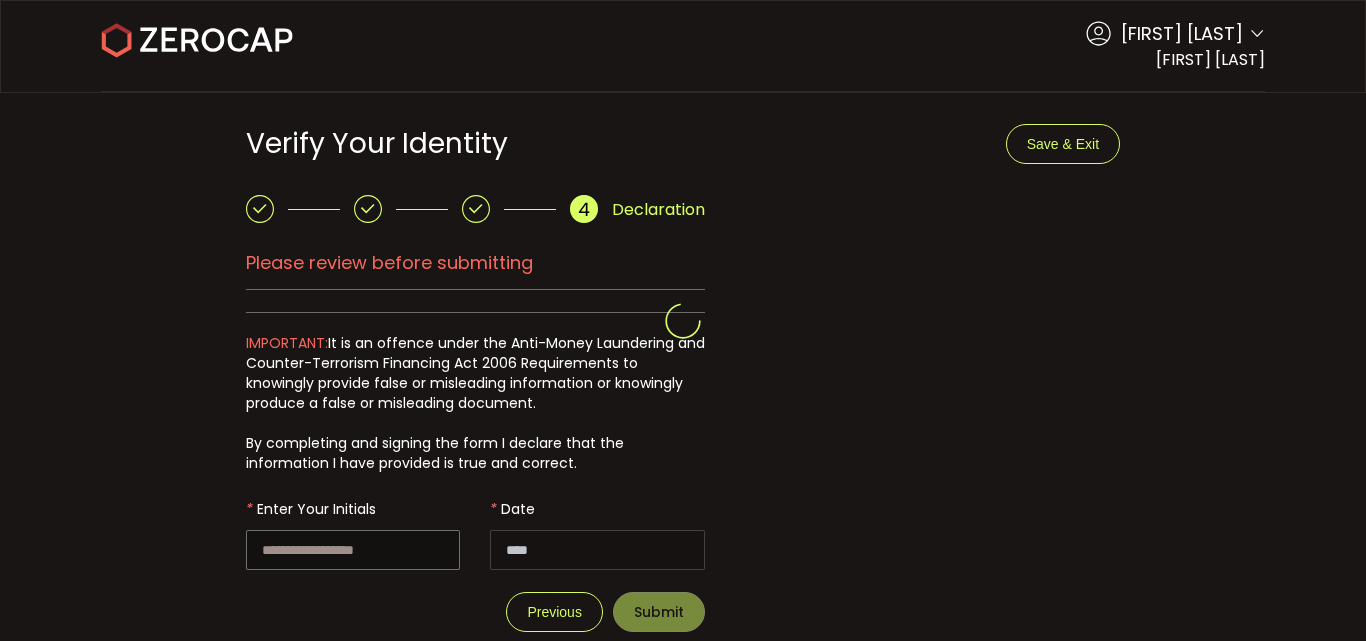 type on "**********" 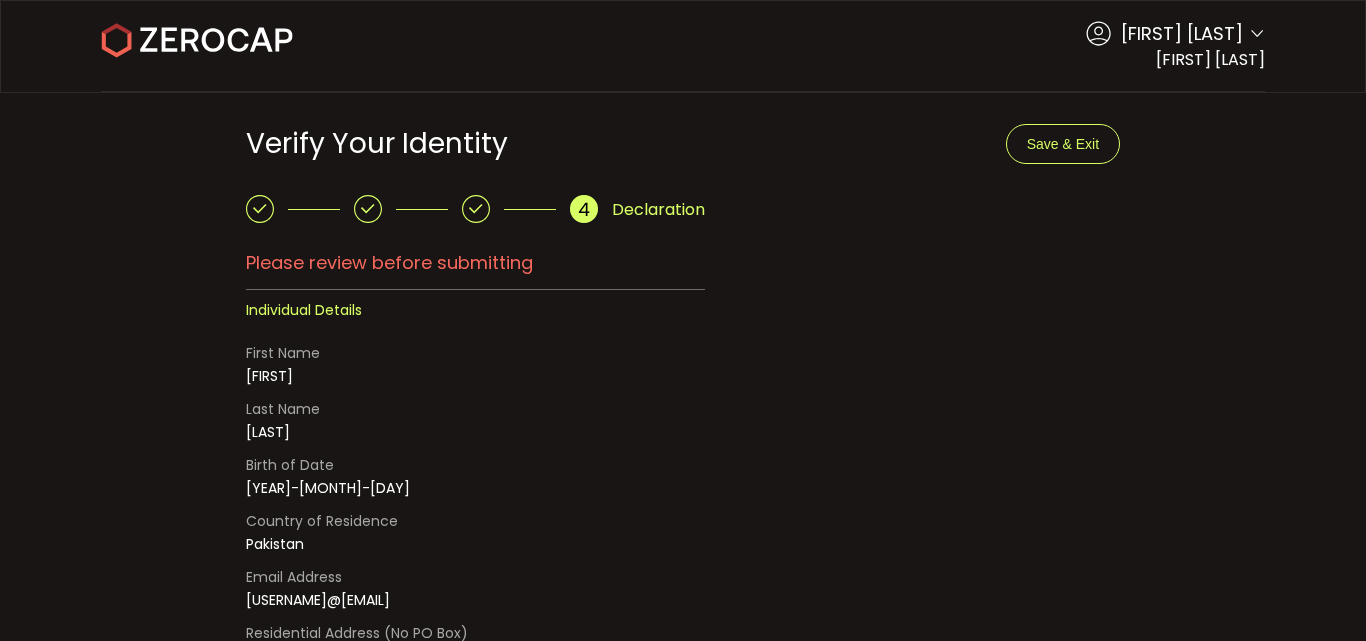 scroll, scrollTop: 442, scrollLeft: 0, axis: vertical 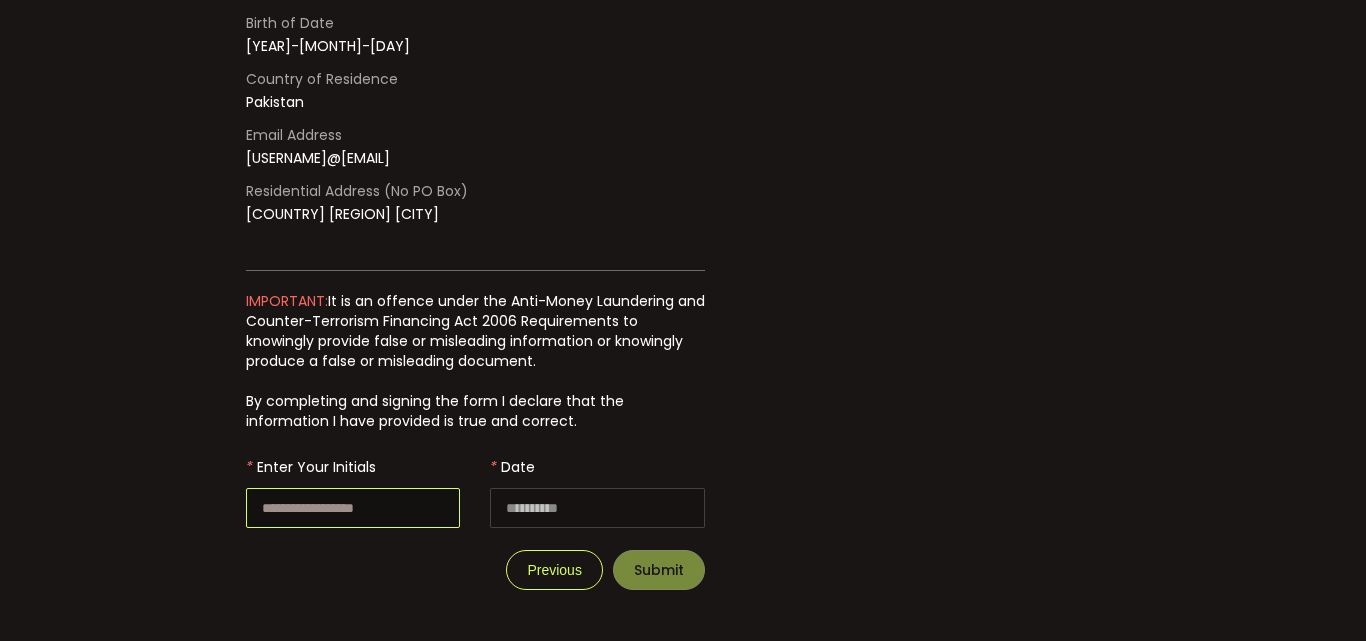 click at bounding box center [353, 508] 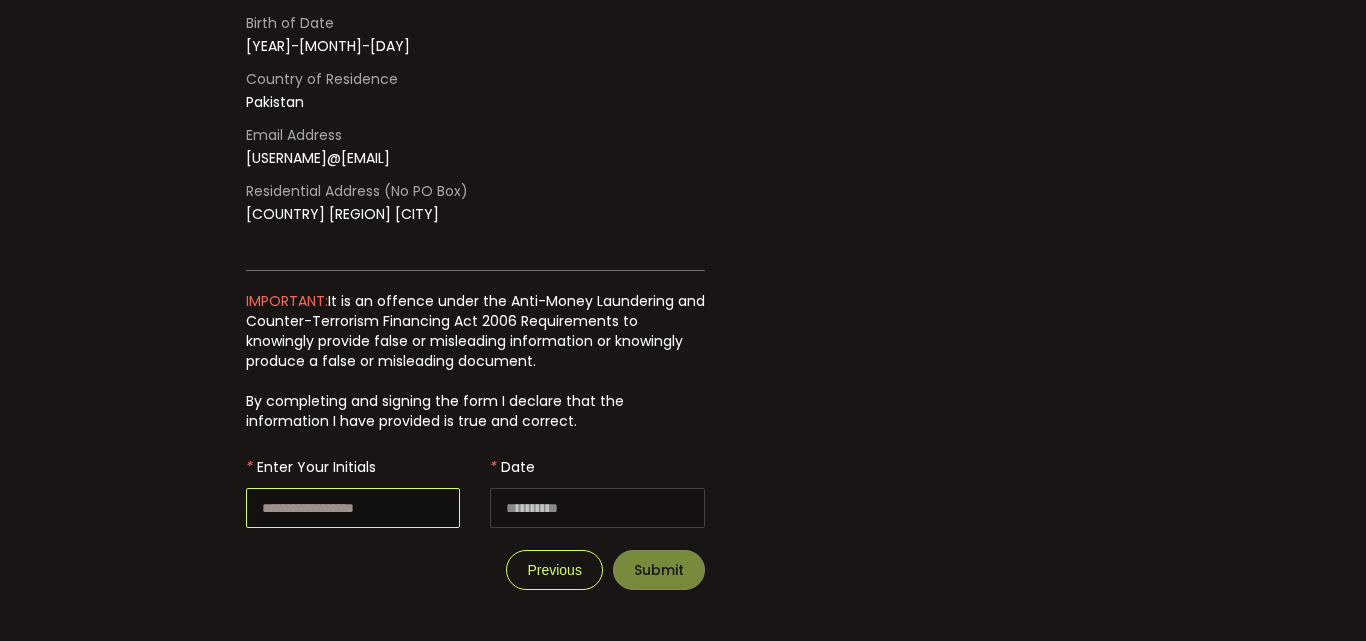 type on "*" 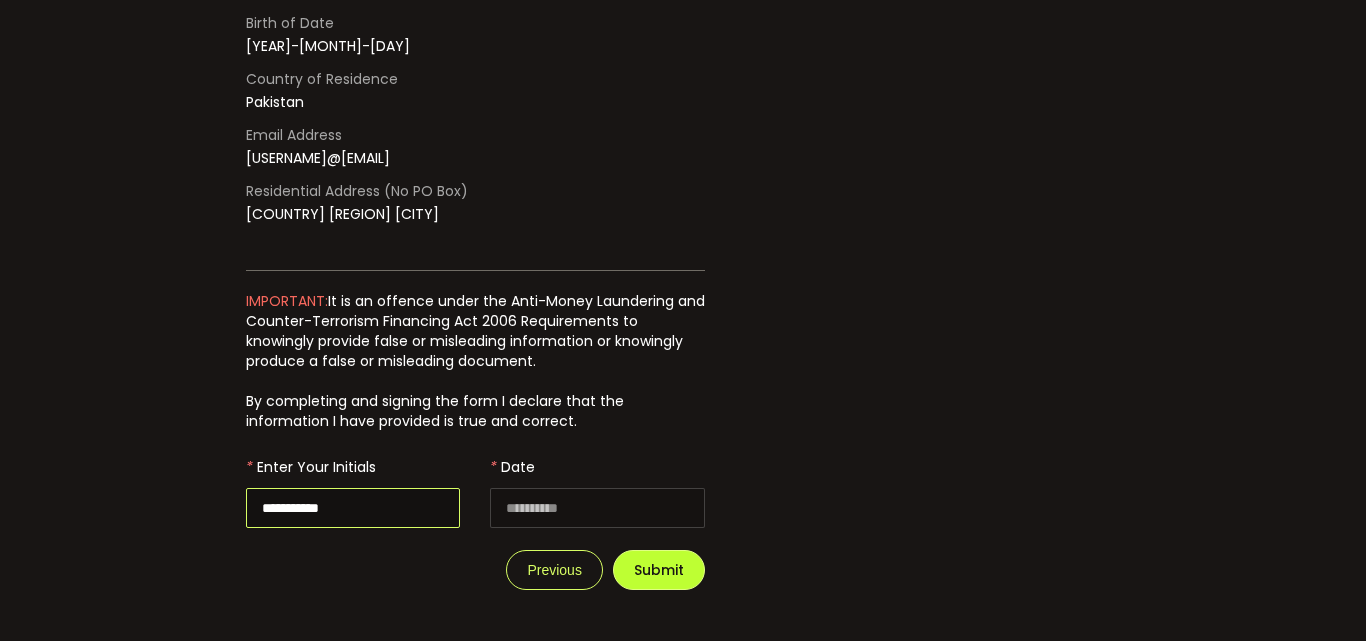 type on "**********" 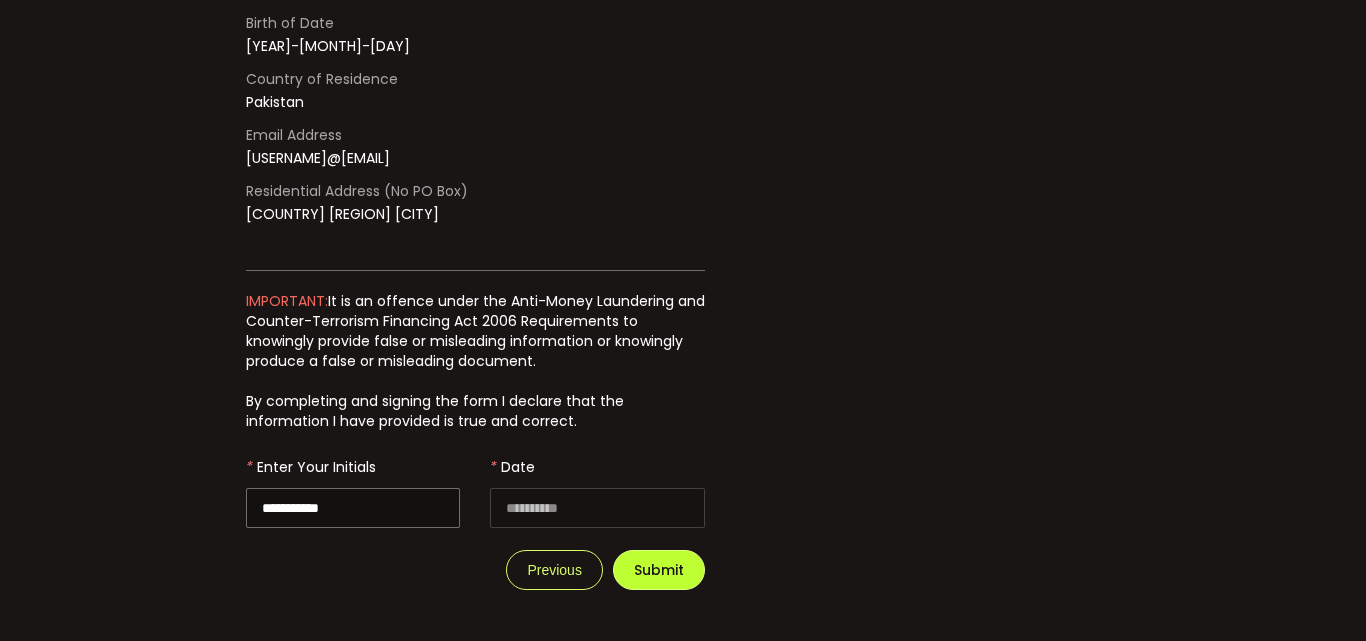click on "Submit" at bounding box center (659, 570) 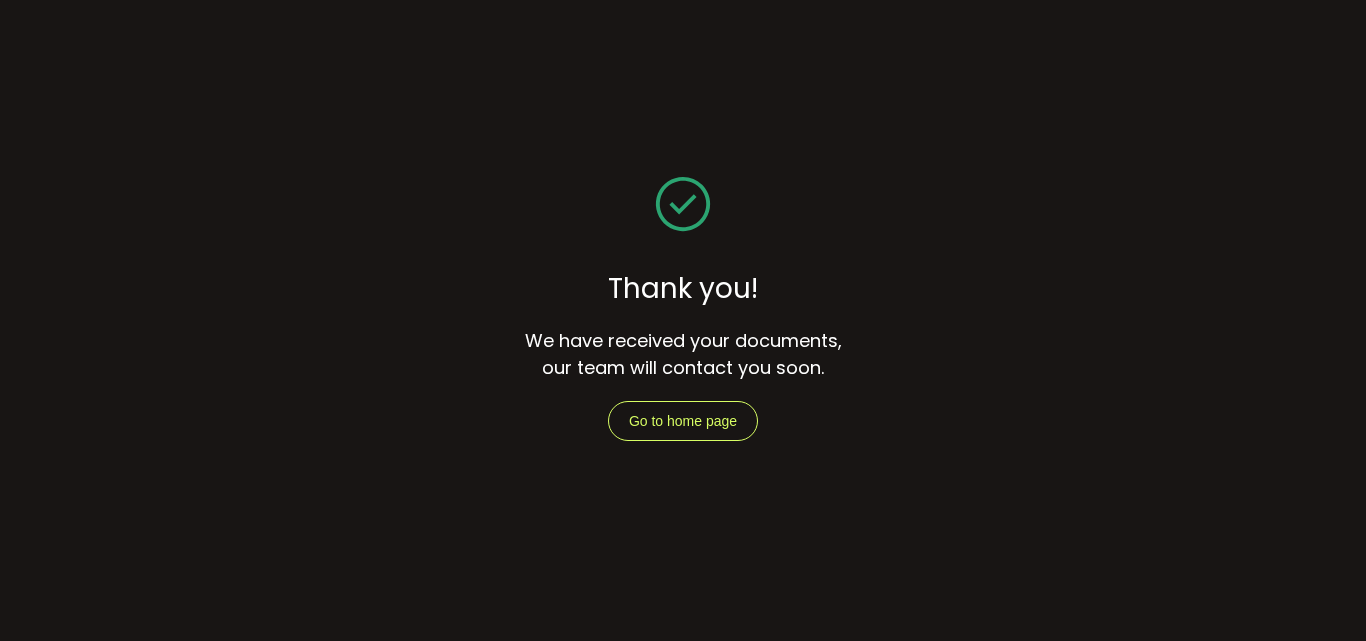 scroll, scrollTop: 0, scrollLeft: 0, axis: both 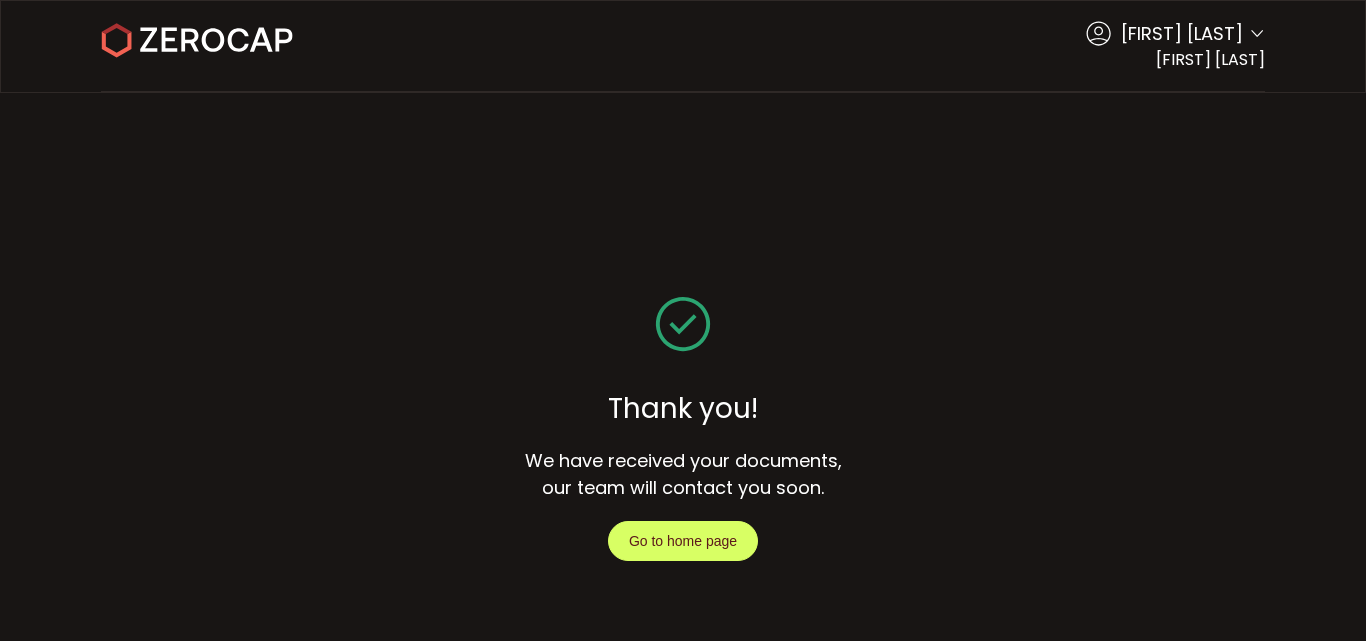 click on "Go to home page" at bounding box center [683, 541] 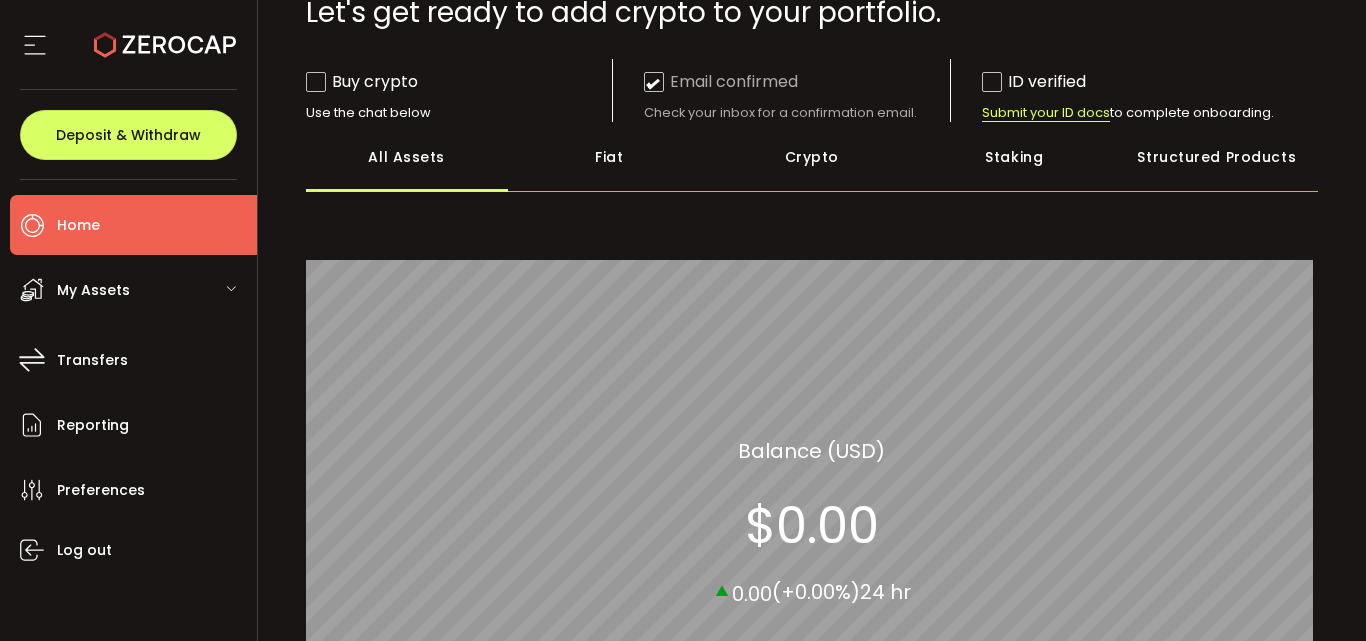 scroll, scrollTop: 95, scrollLeft: 0, axis: vertical 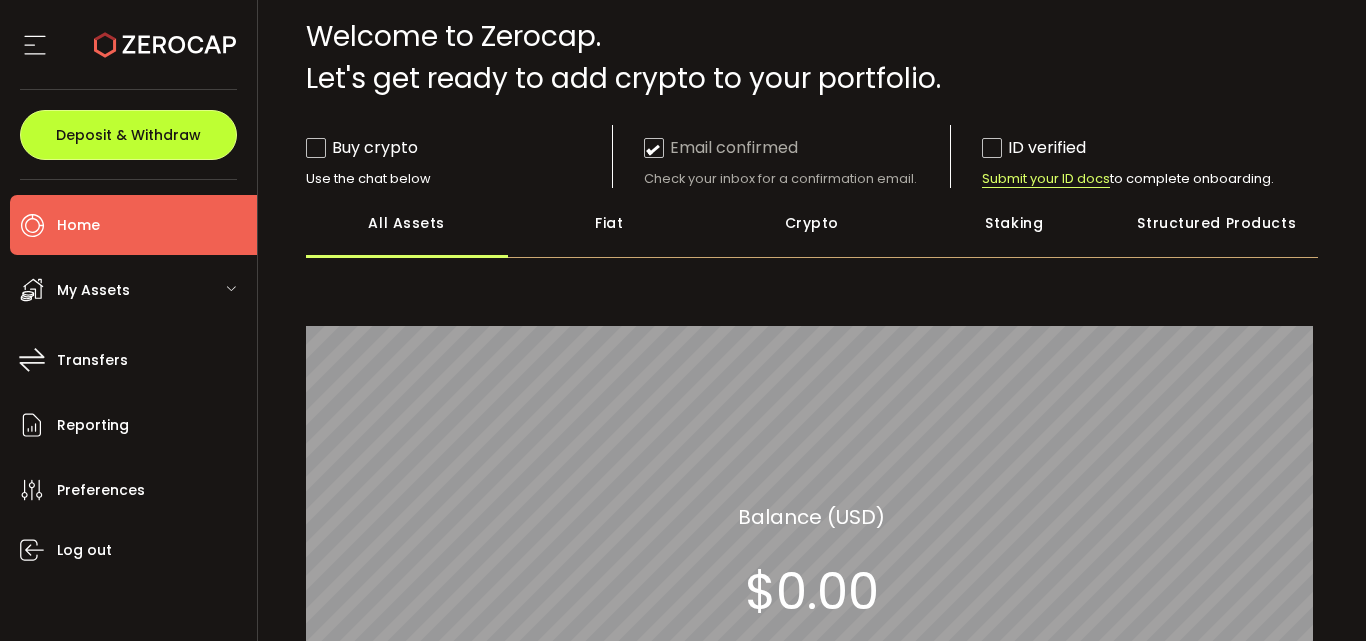 click on "Deposit & Withdraw" at bounding box center [128, 135] 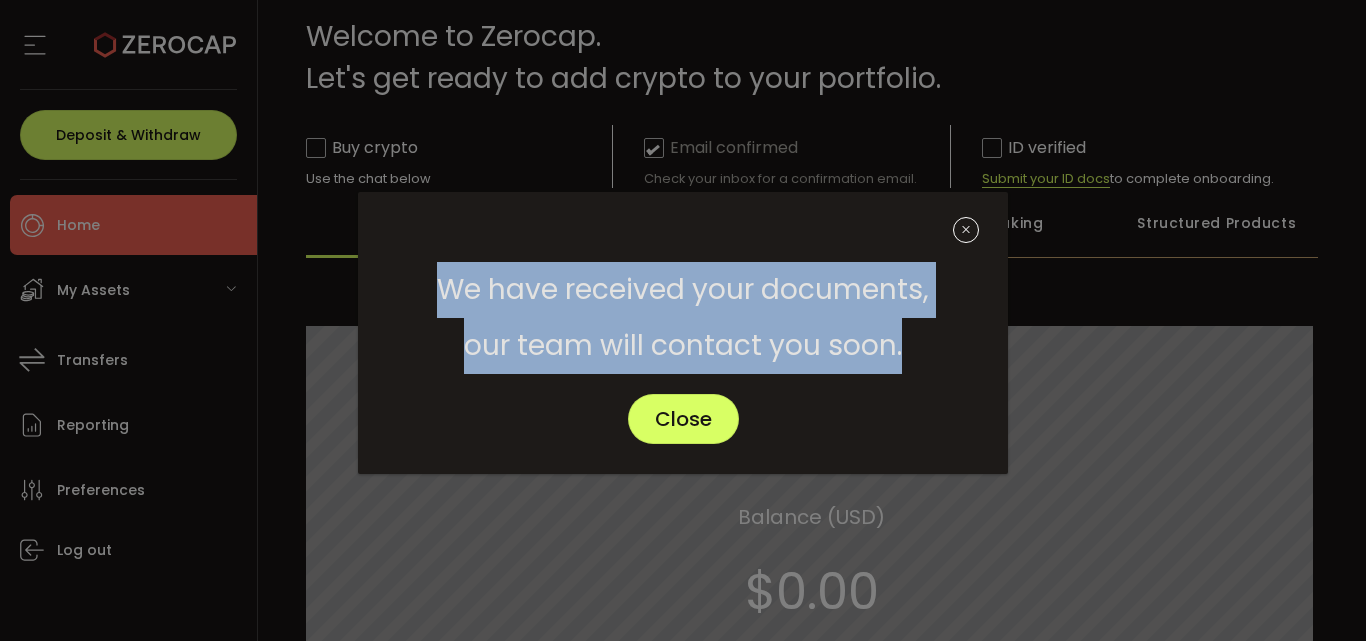 drag, startPoint x: 458, startPoint y: 282, endPoint x: 906, endPoint y: 386, distance: 459.91302 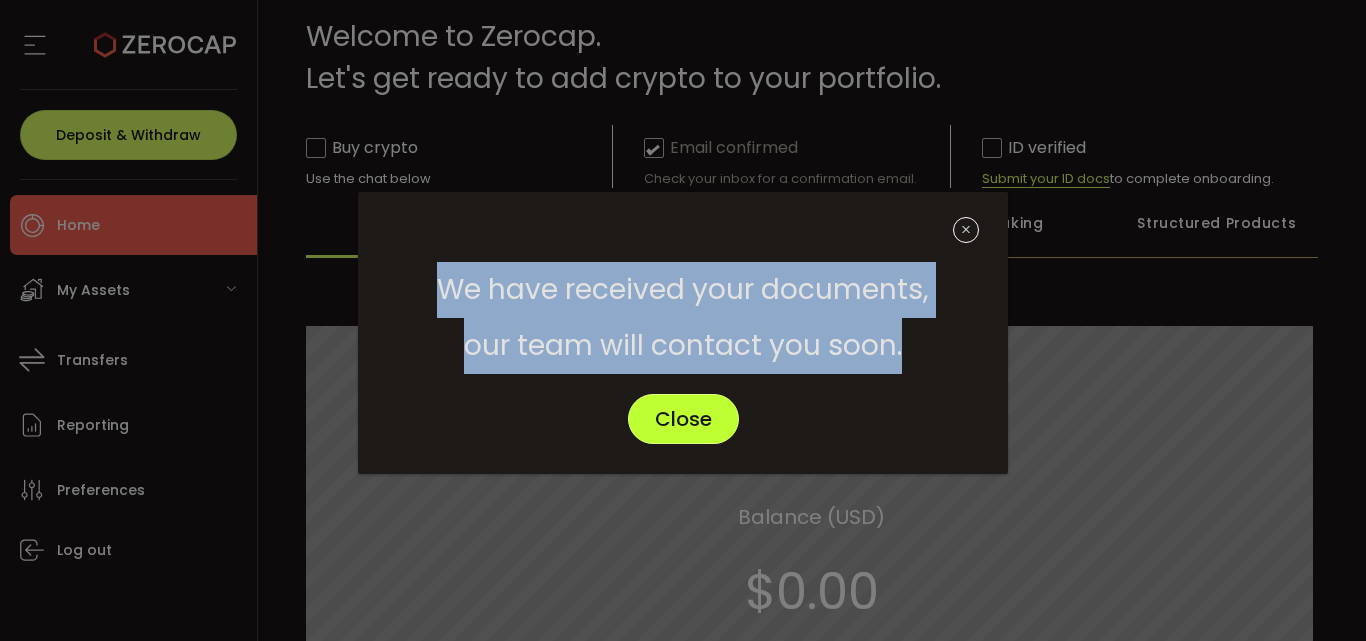 click on "Close" at bounding box center [683, 419] 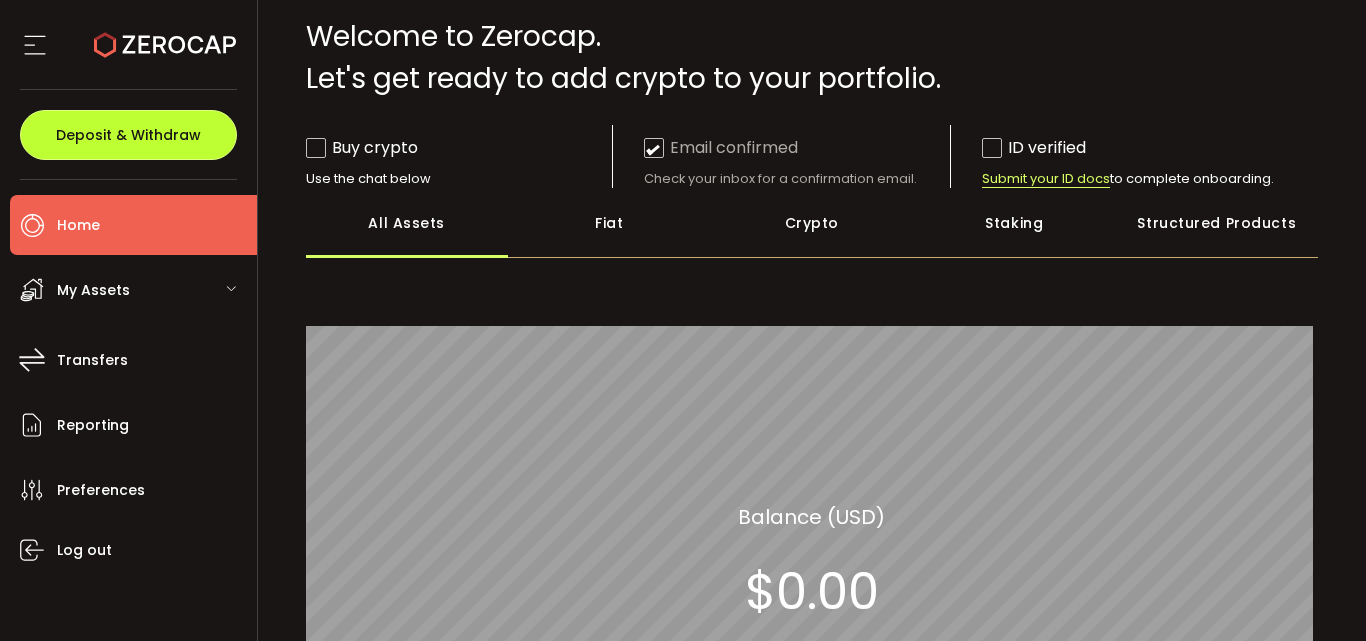 click on "Deposit & Withdraw" at bounding box center [128, 135] 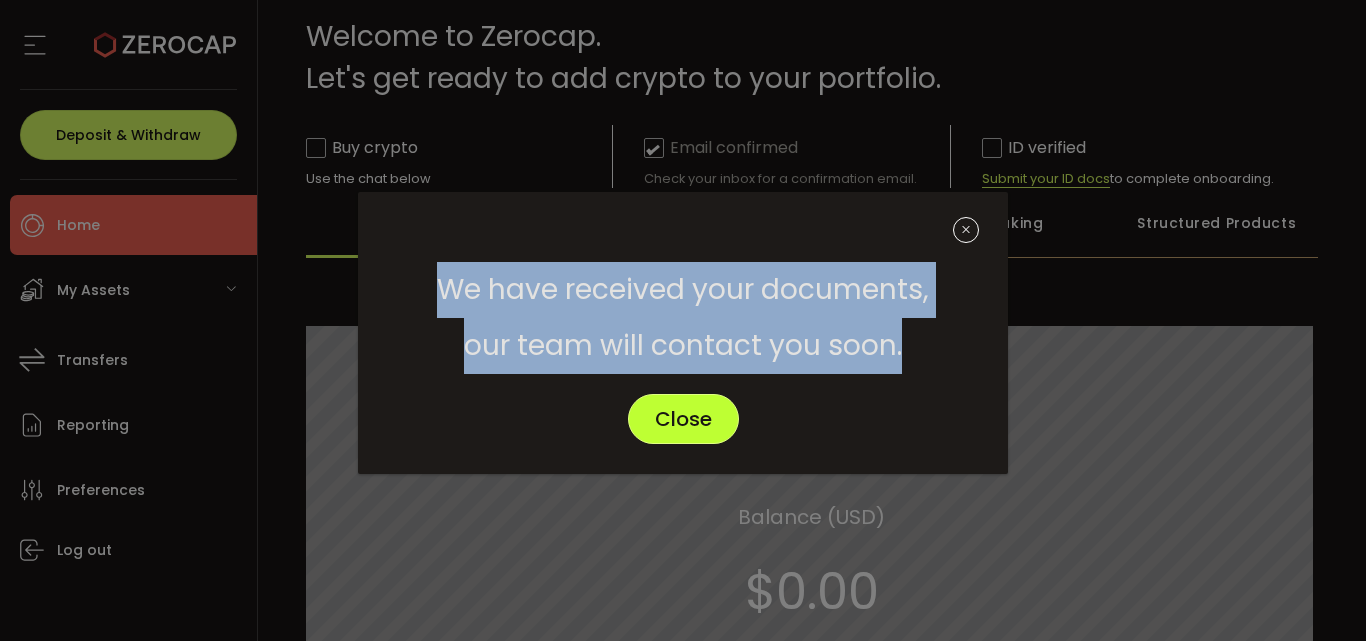 click on "Close" at bounding box center (683, 419) 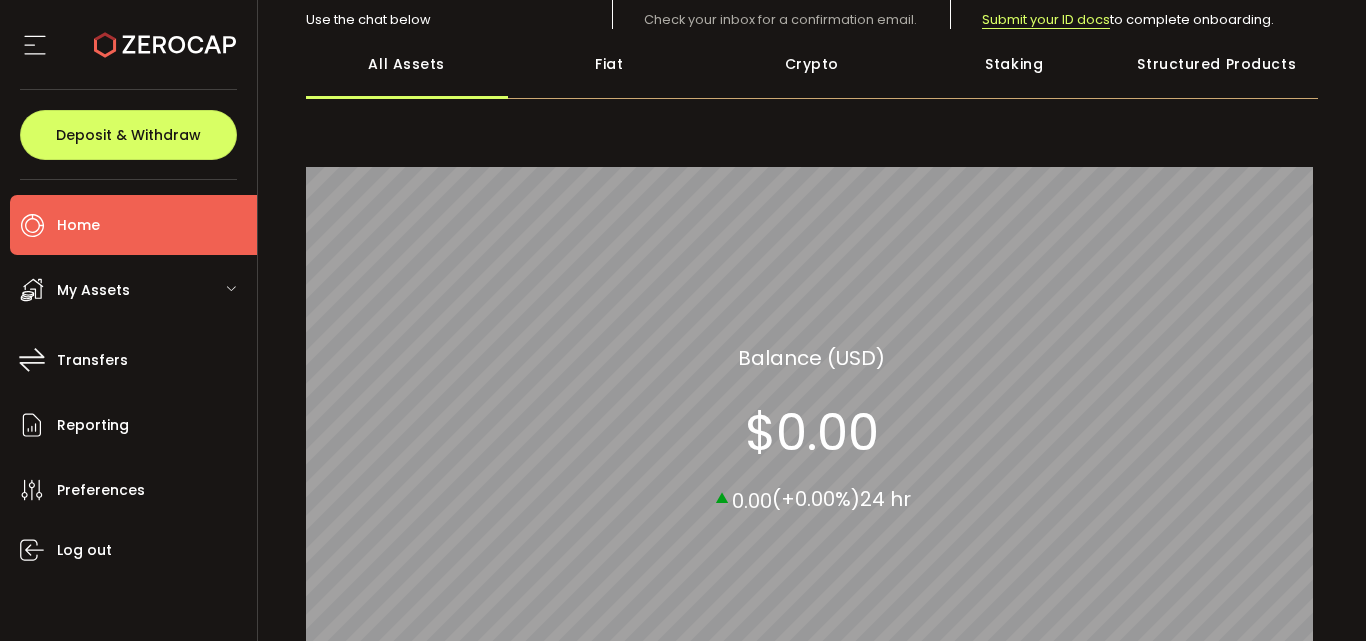 scroll, scrollTop: 266, scrollLeft: 0, axis: vertical 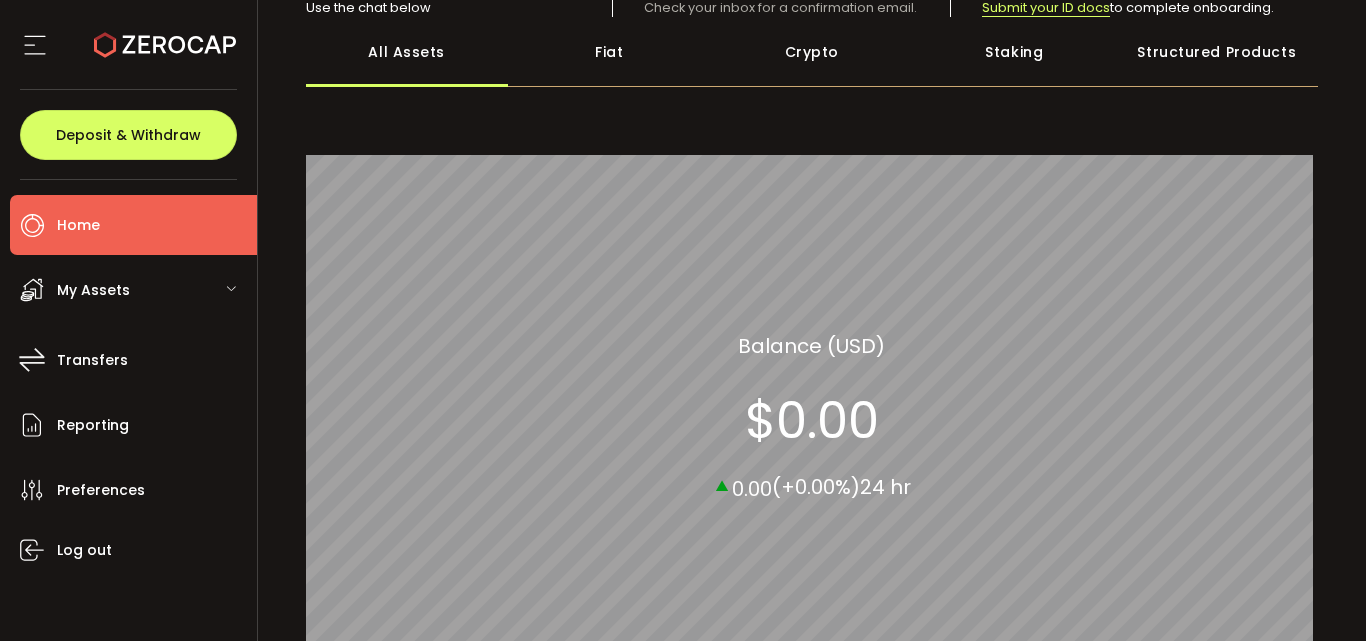 click on "My Assets" at bounding box center (133, 290) 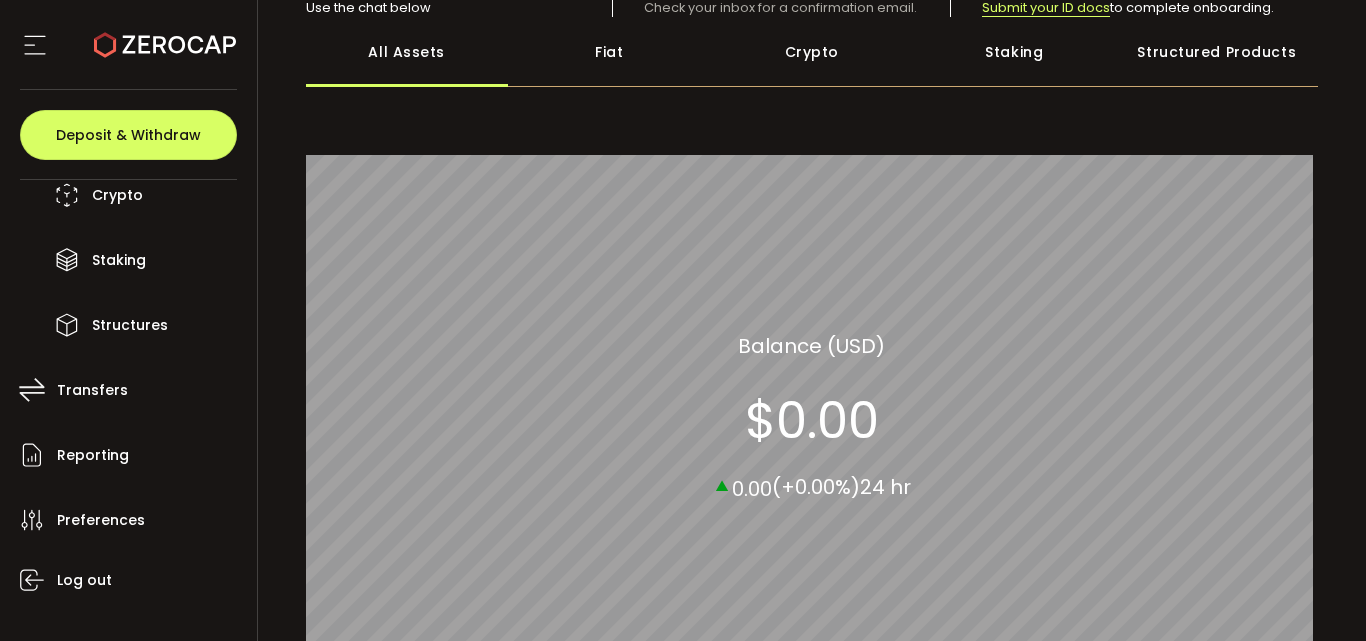 scroll, scrollTop: 257, scrollLeft: 0, axis: vertical 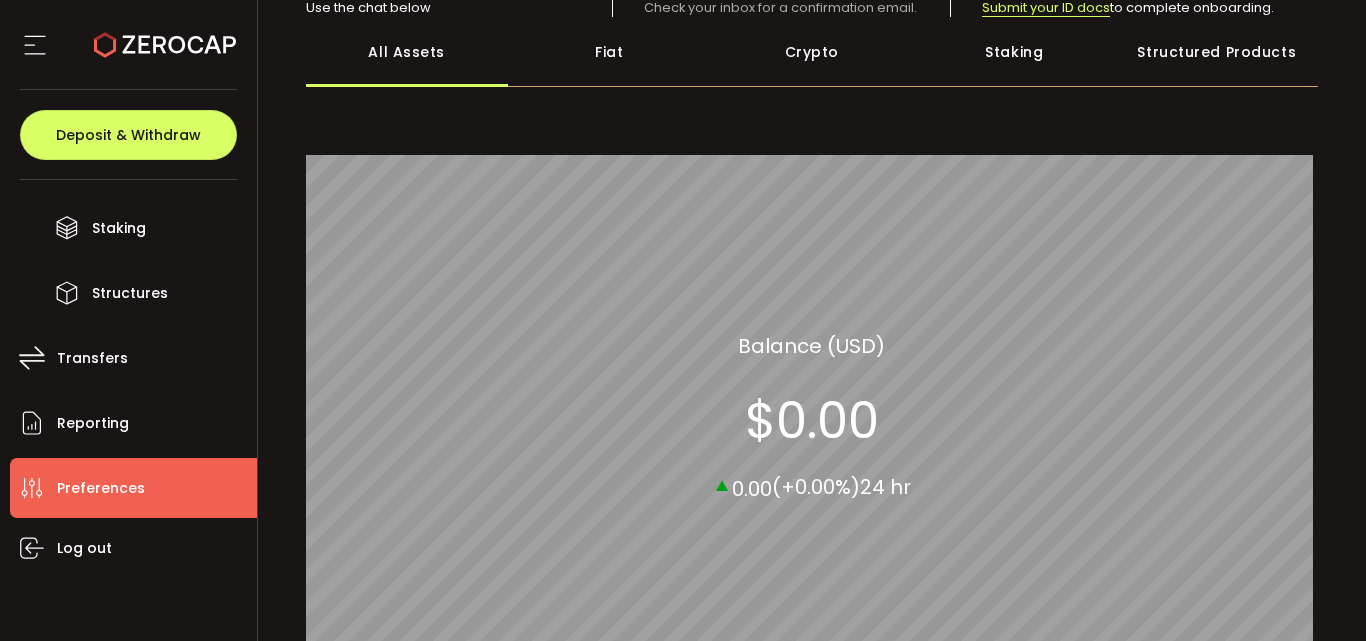 click on "Preferences" at bounding box center [133, 488] 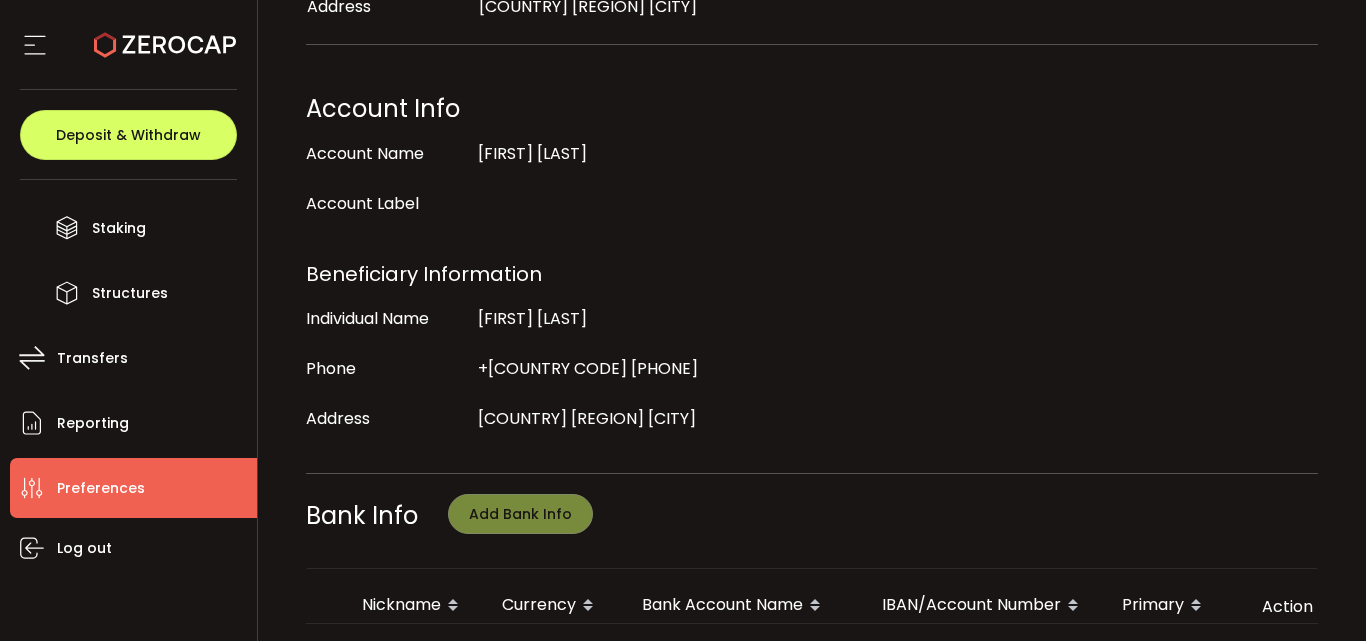scroll, scrollTop: 0, scrollLeft: 0, axis: both 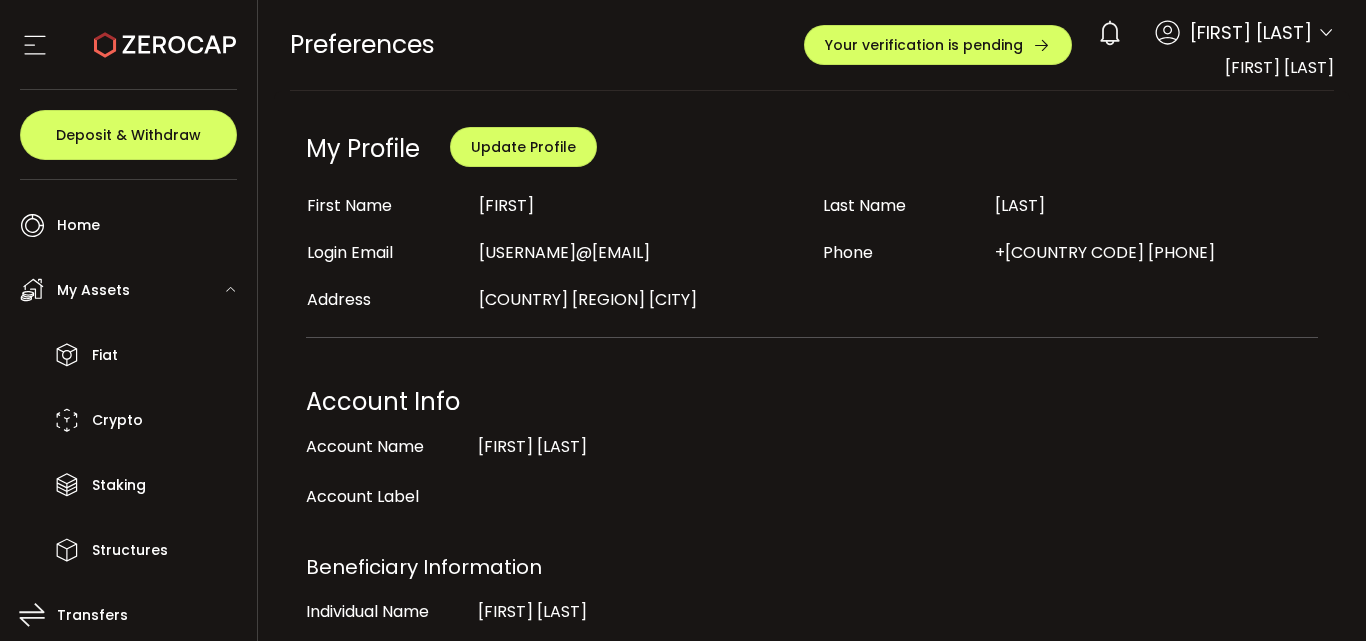 click 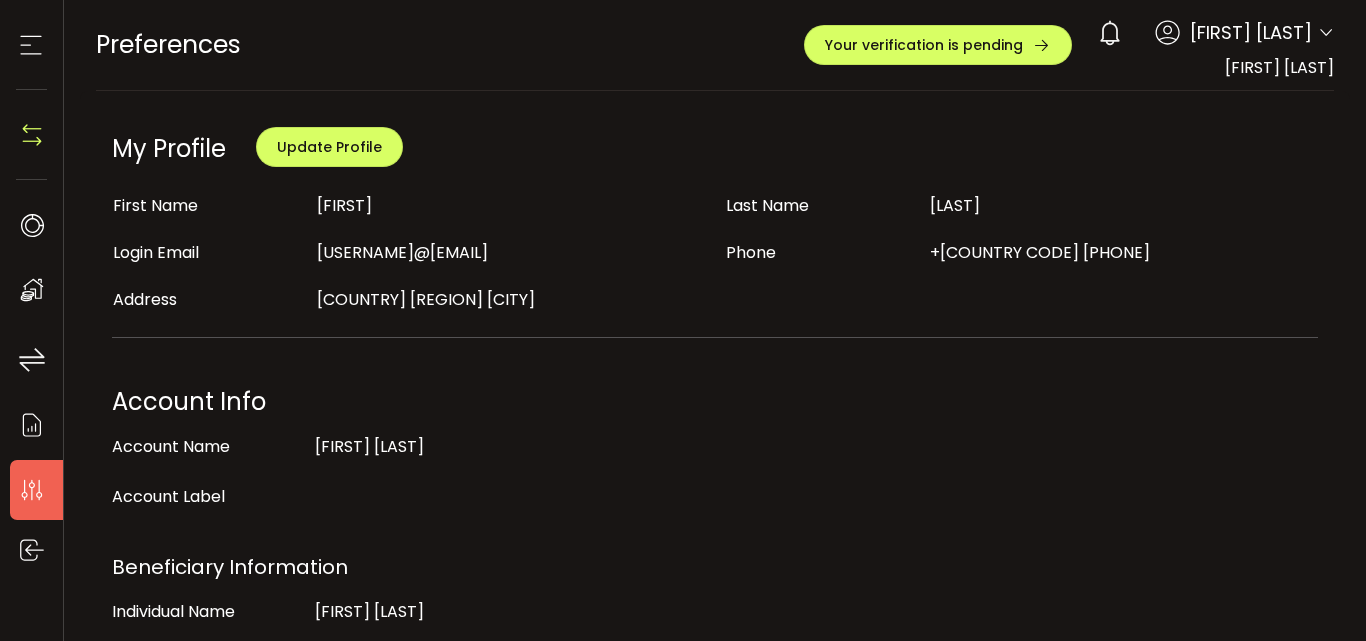 click 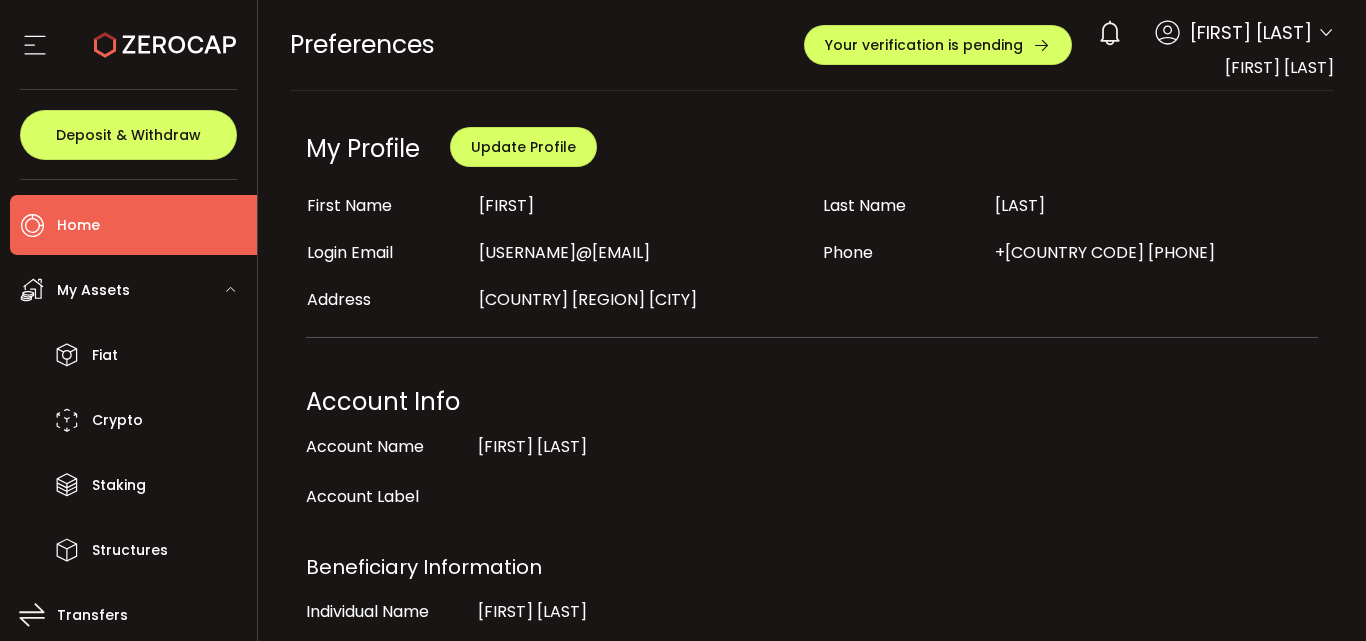 click 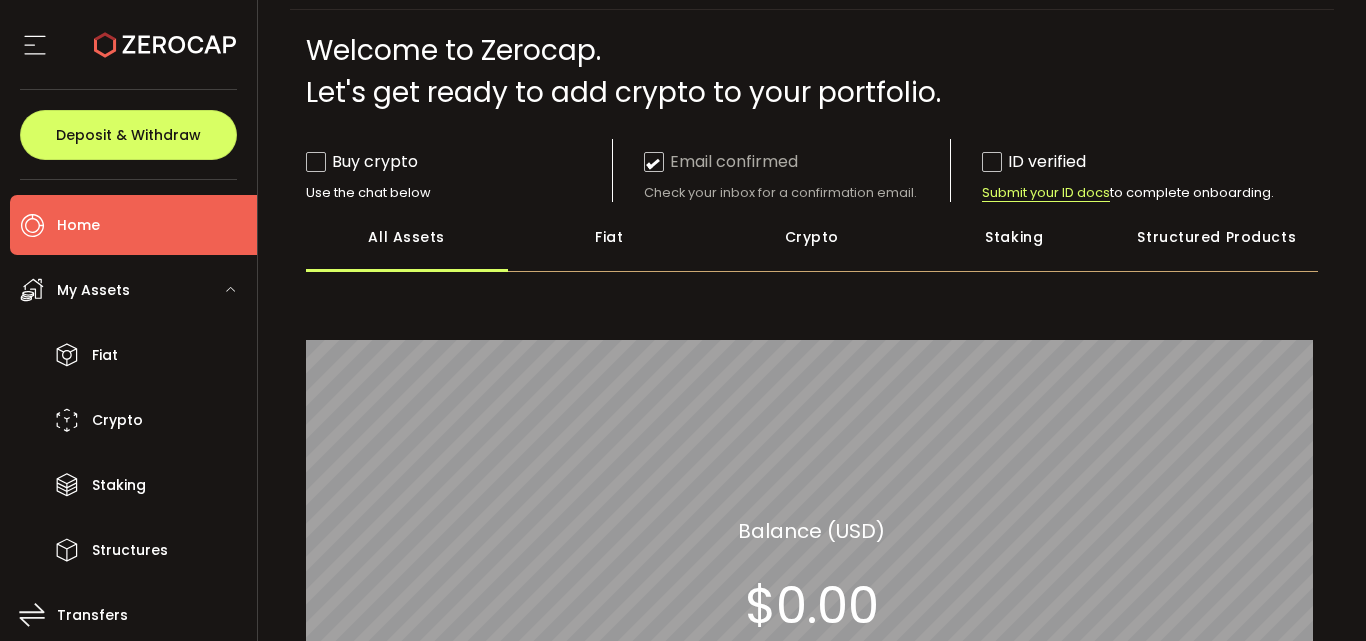 scroll, scrollTop: 42, scrollLeft: 0, axis: vertical 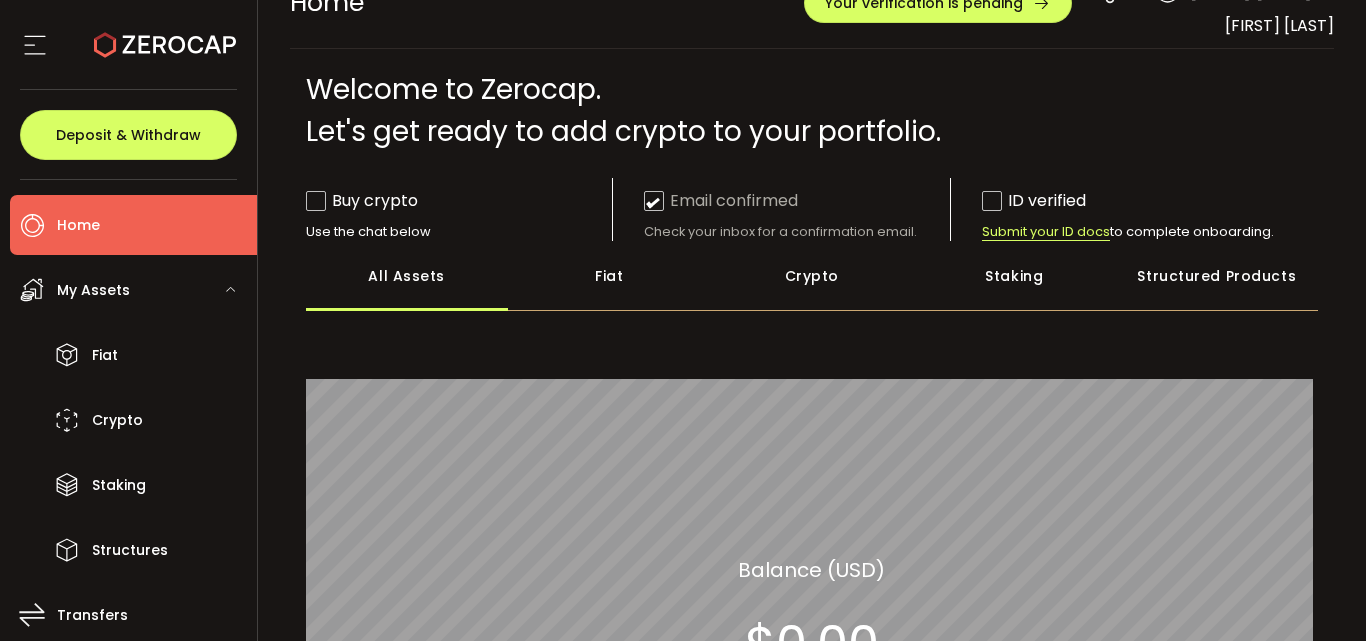 click on "Crypto" at bounding box center (812, 276) 